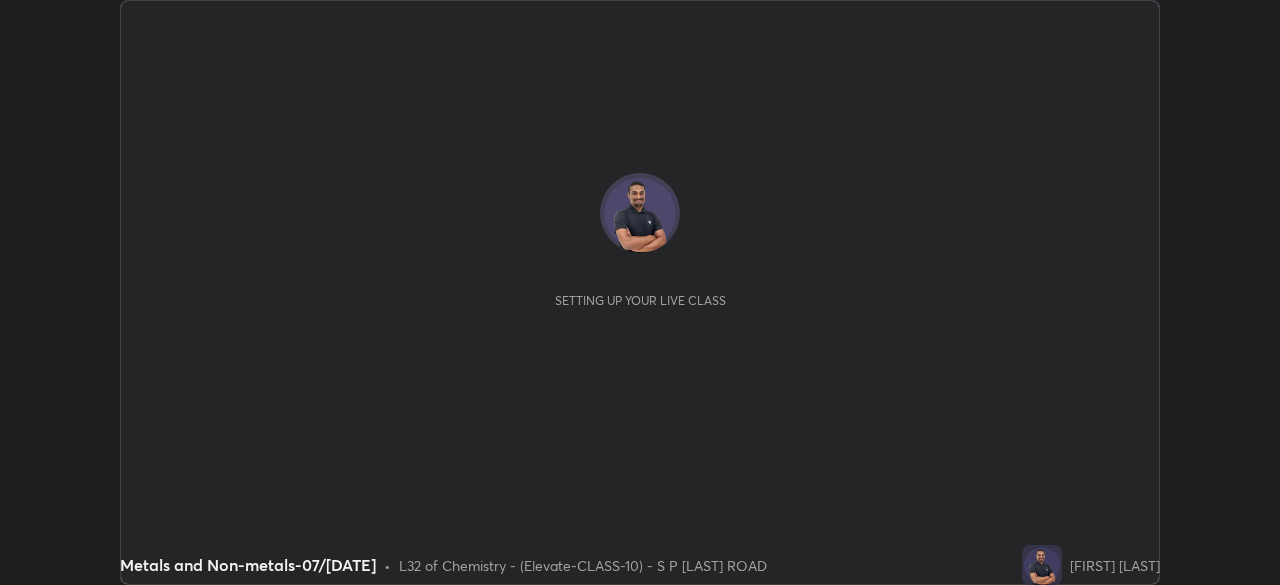 scroll, scrollTop: 0, scrollLeft: 0, axis: both 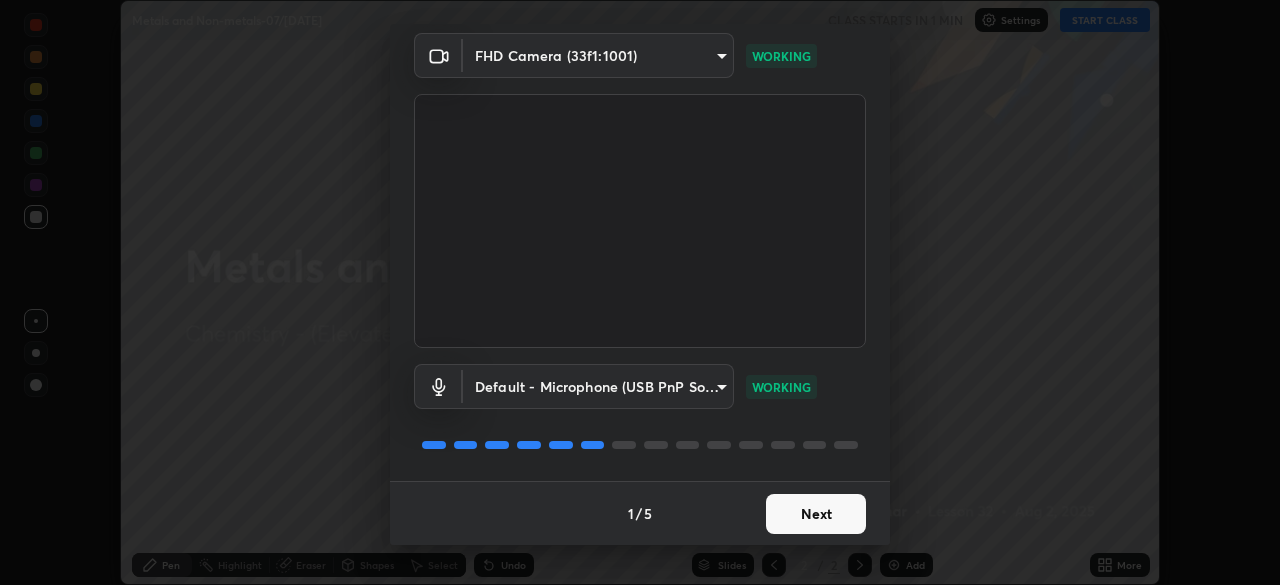 click on "Next" at bounding box center [816, 514] 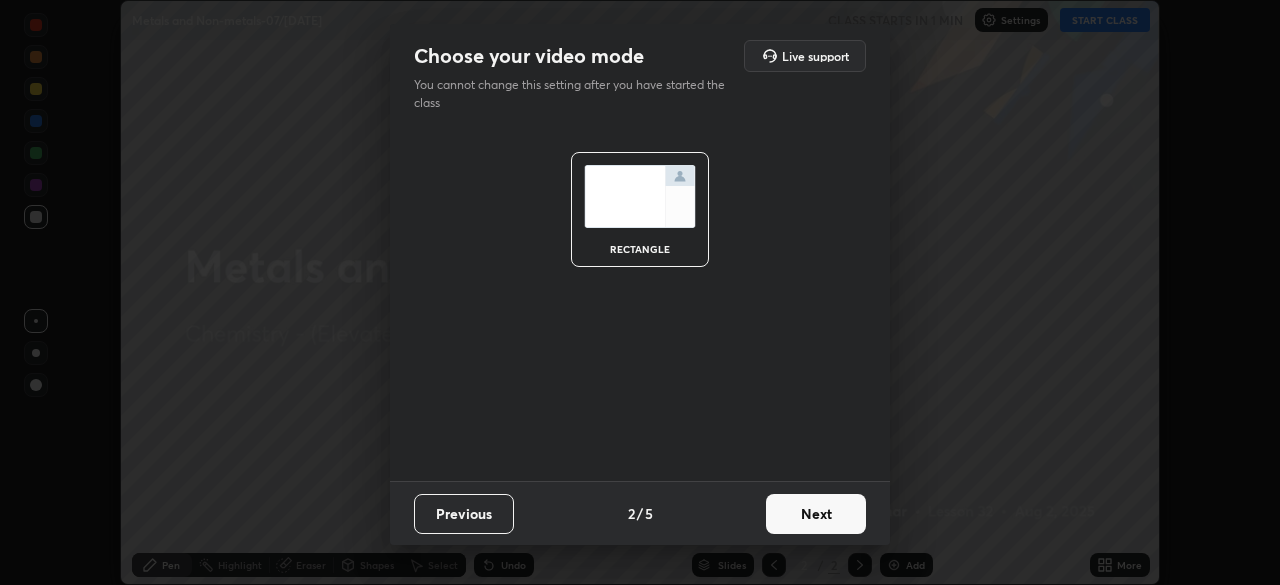 click on "Next" at bounding box center (816, 514) 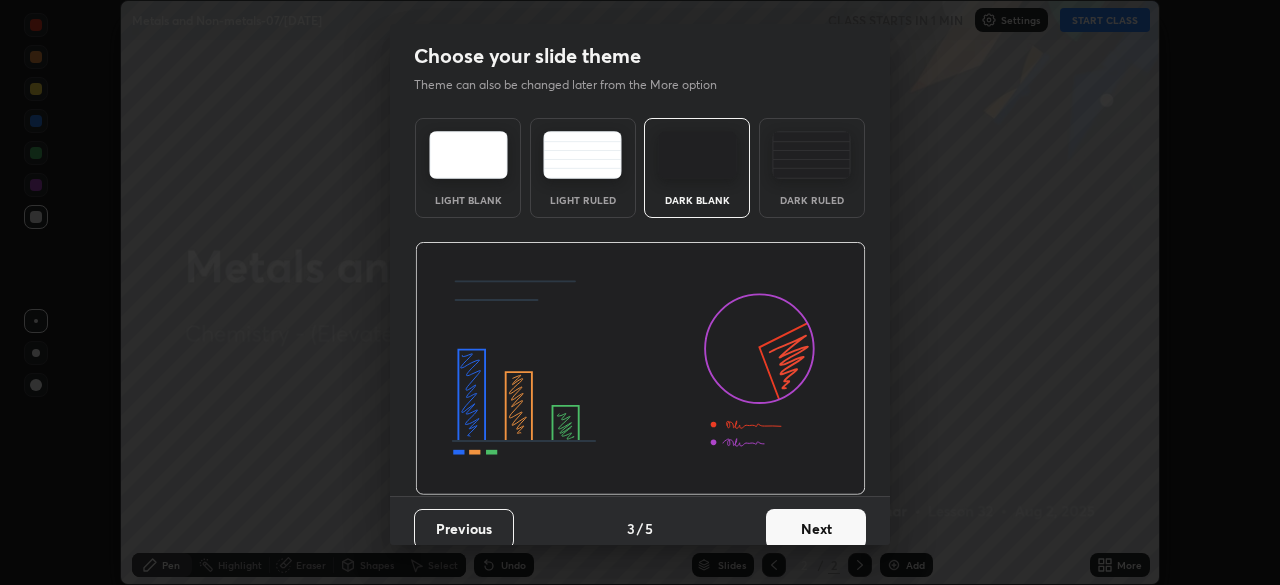 click on "Next" at bounding box center (816, 529) 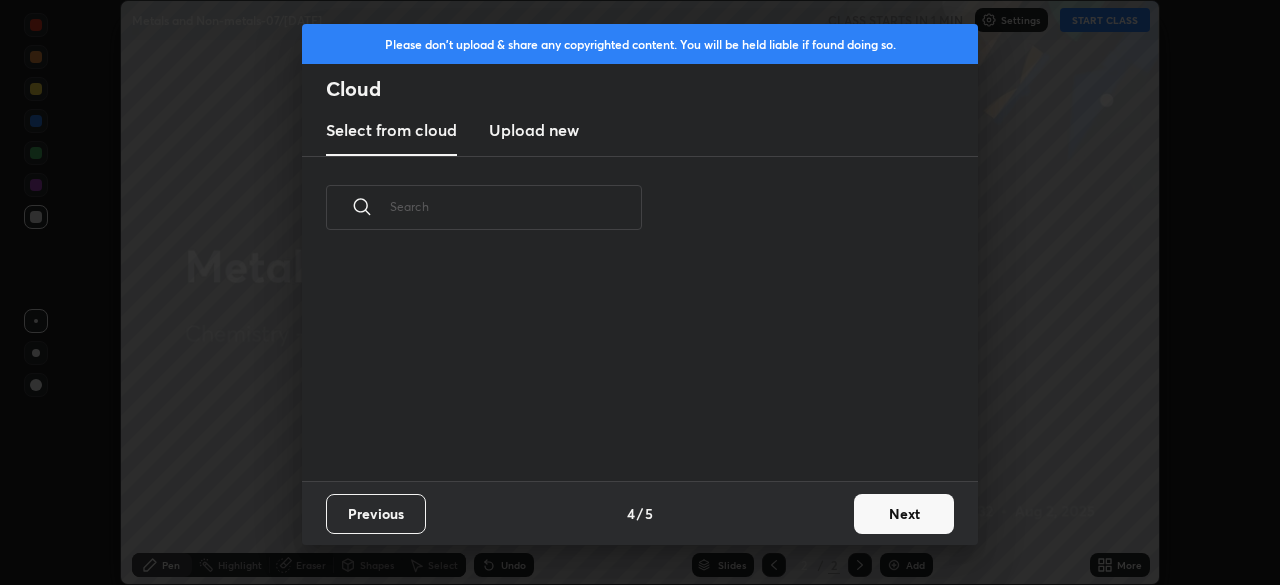 click on "Next" at bounding box center (904, 514) 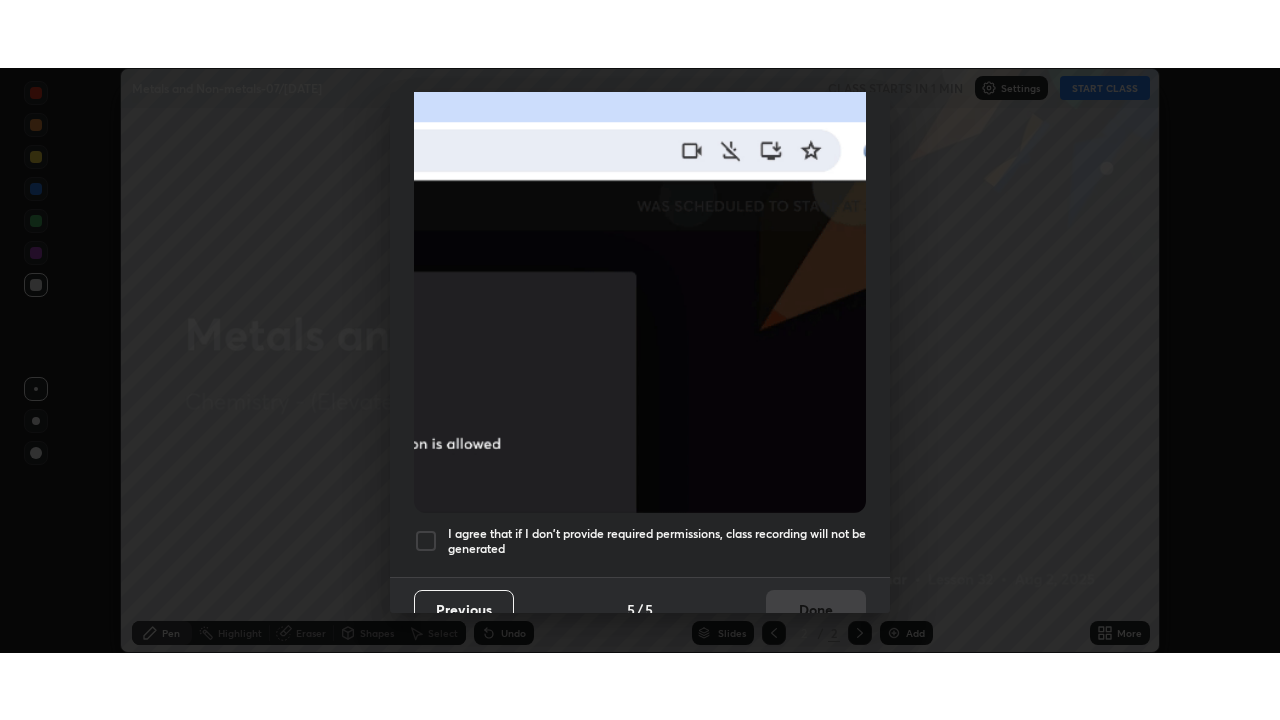 scroll, scrollTop: 479, scrollLeft: 0, axis: vertical 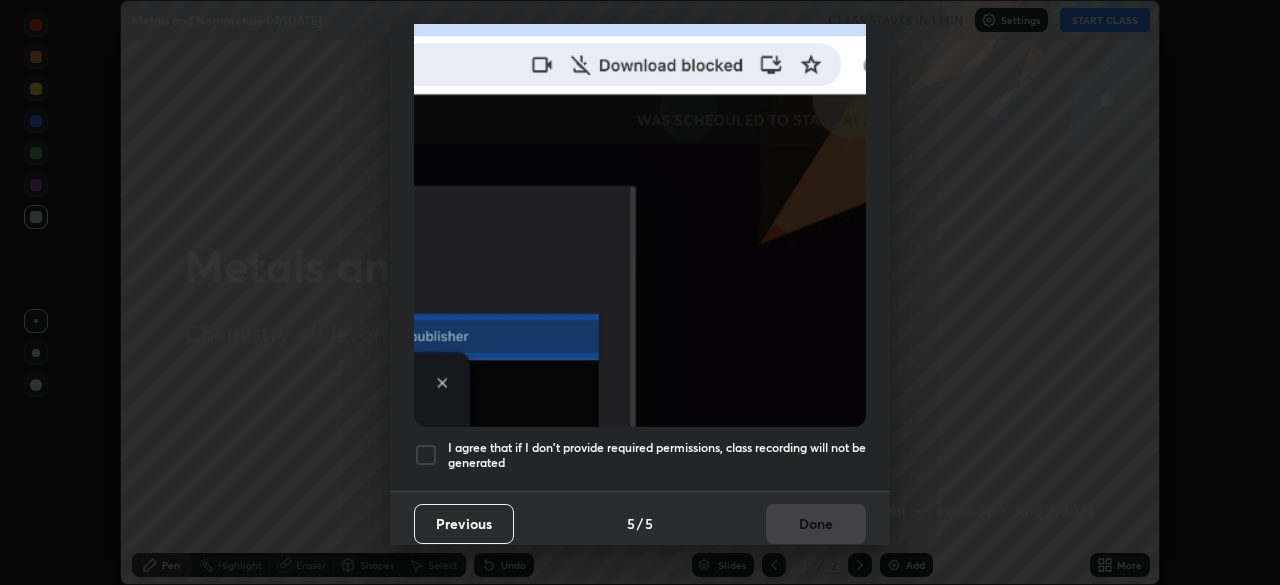 click at bounding box center [426, 455] 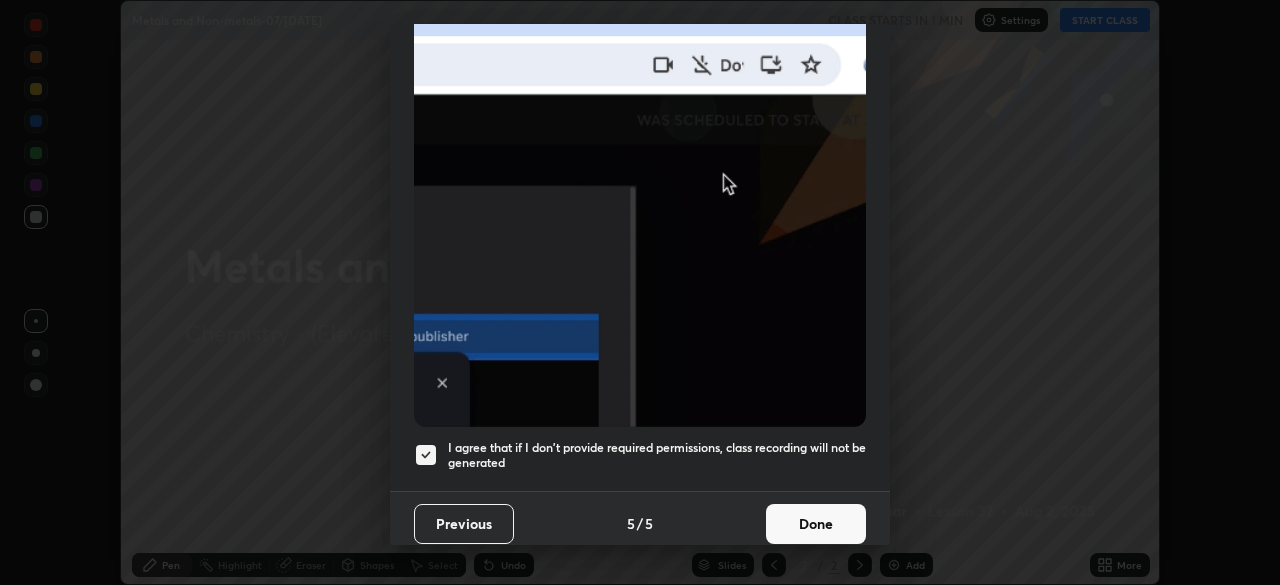 click on "Done" at bounding box center (816, 524) 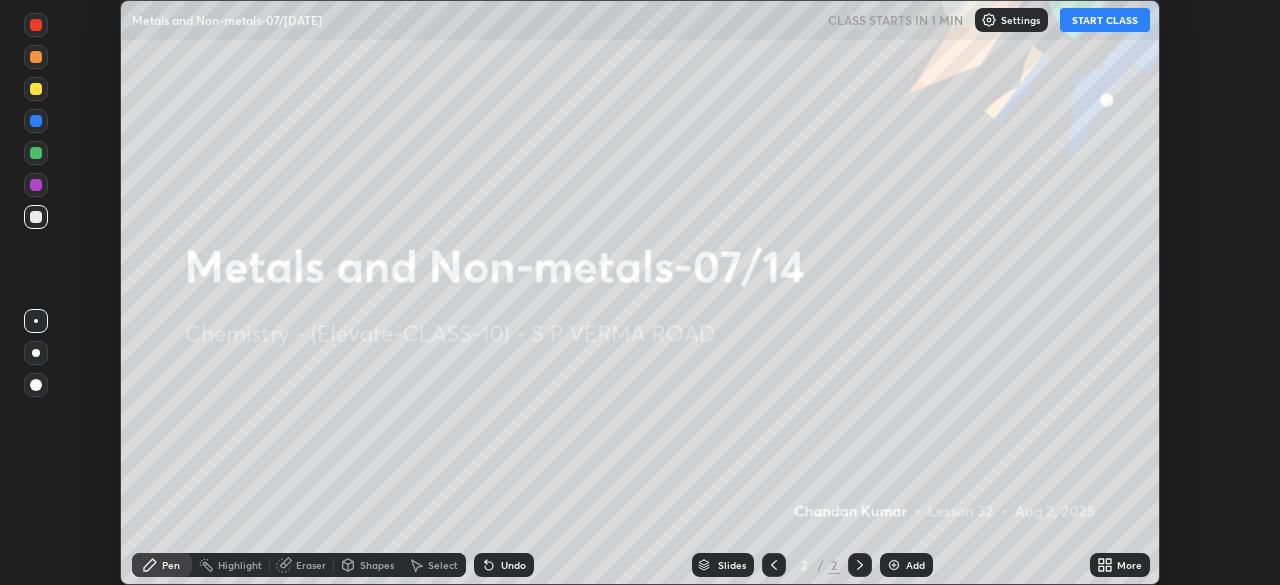 click 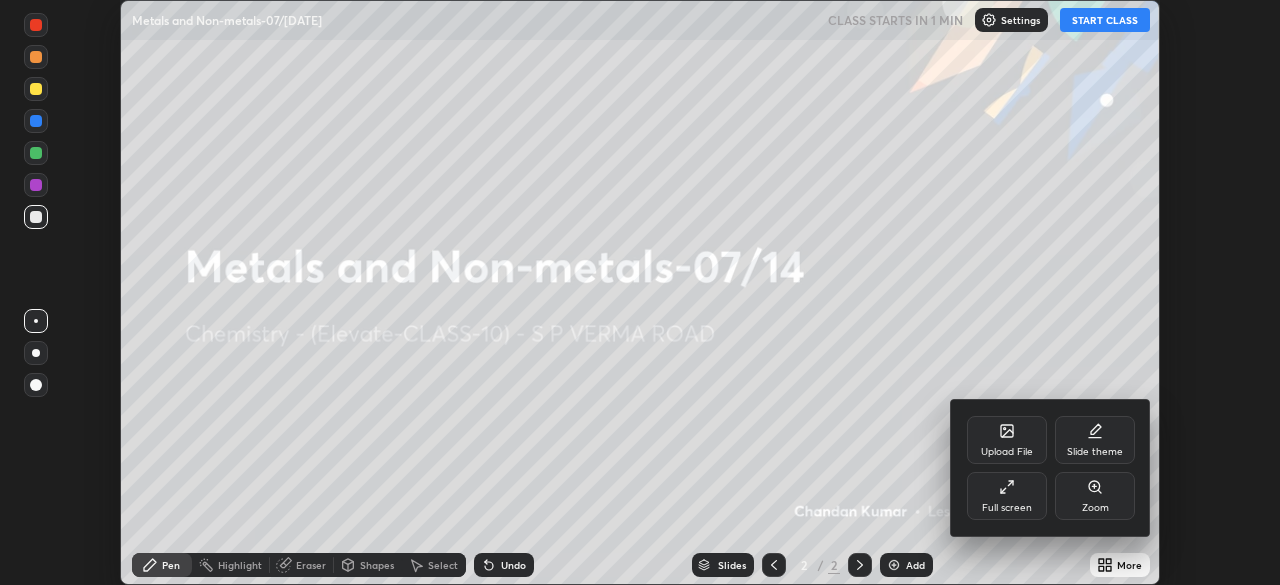 click 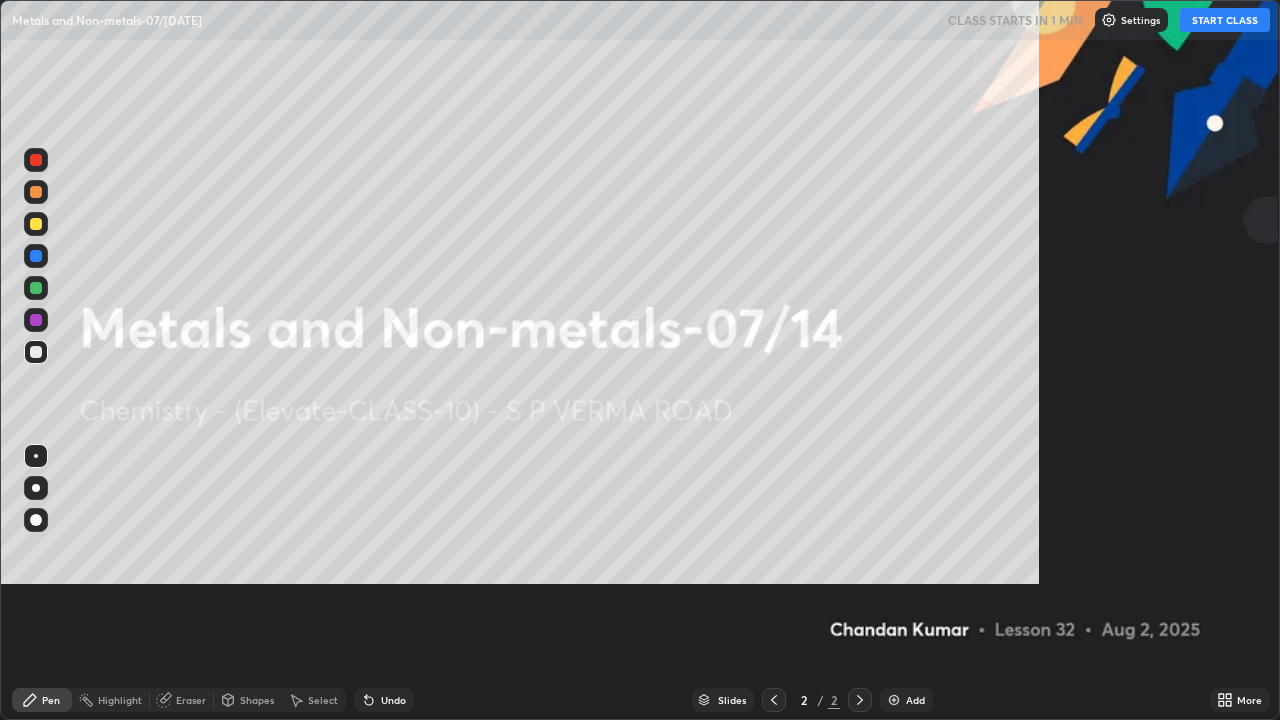 scroll, scrollTop: 99280, scrollLeft: 98720, axis: both 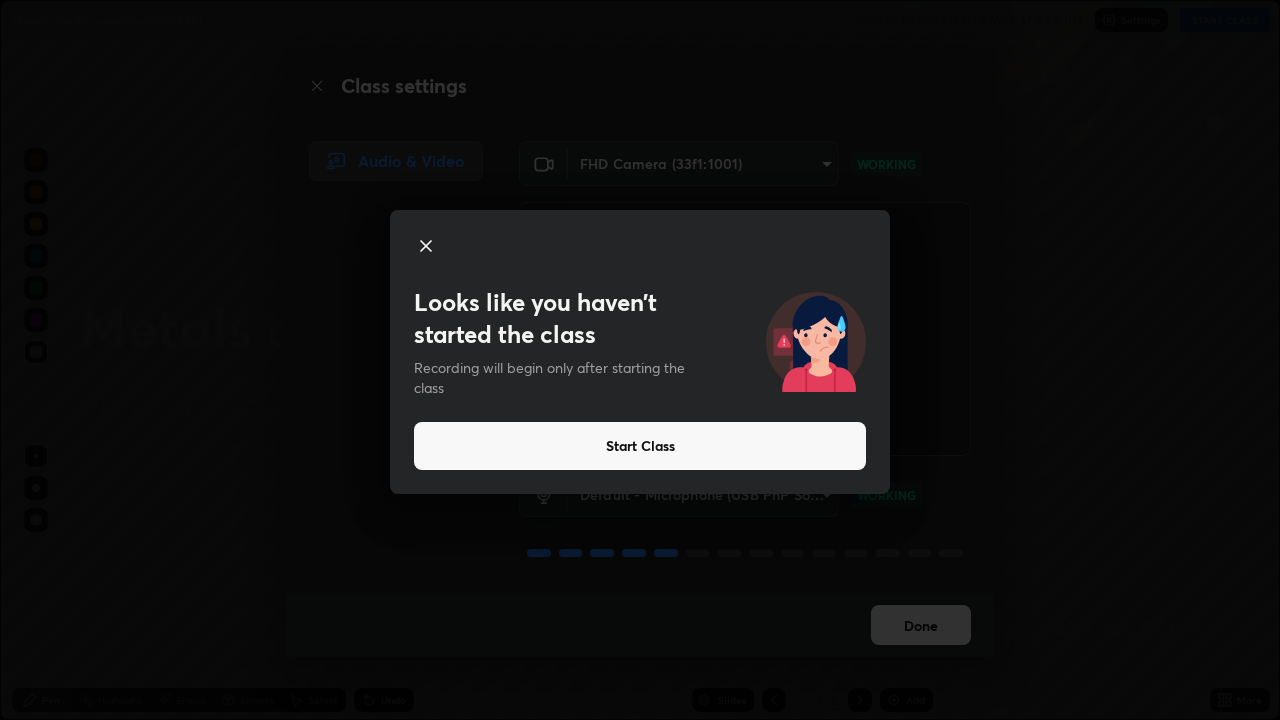 click on "Start Class" at bounding box center (640, 446) 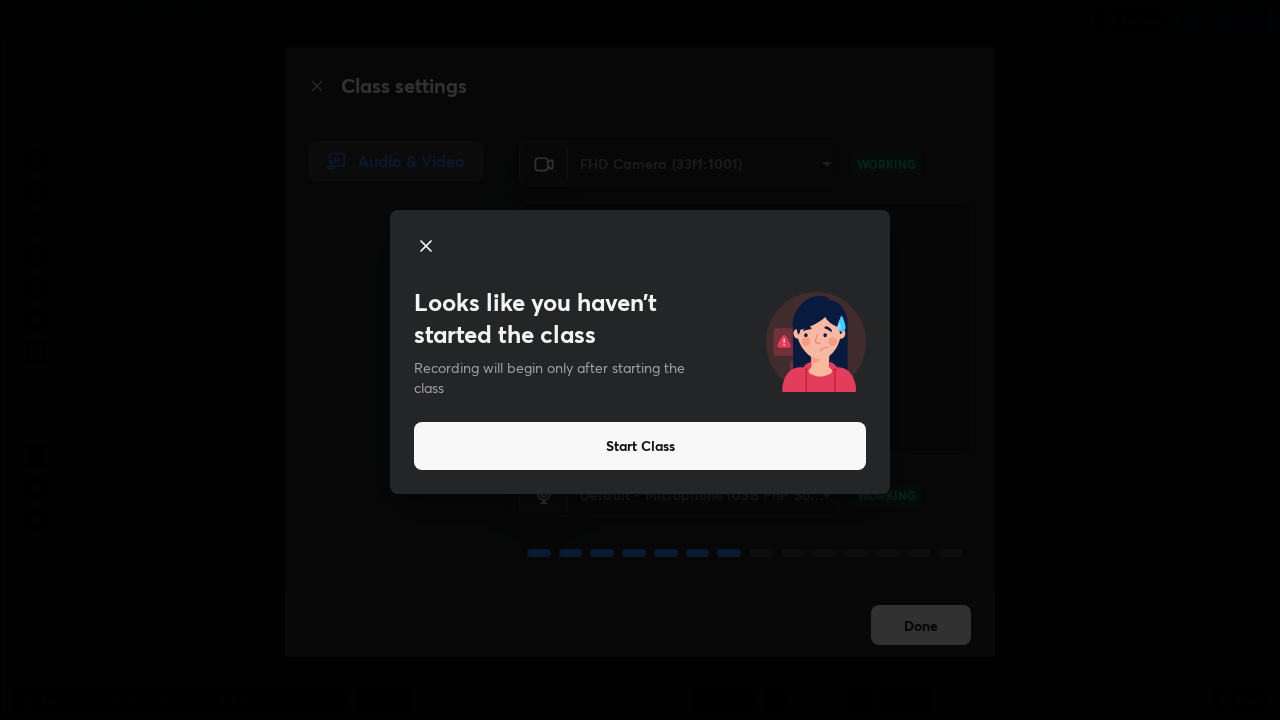 click on "Start Class" at bounding box center [640, 446] 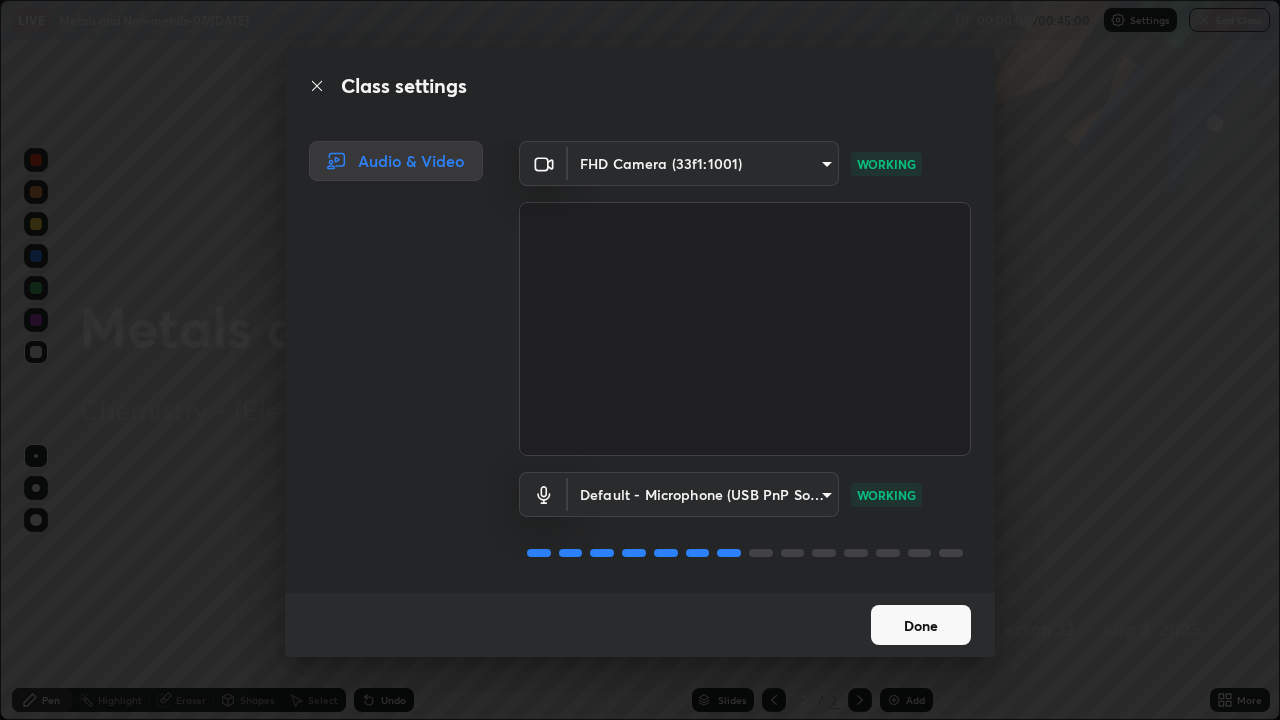 click on "Done" at bounding box center [921, 625] 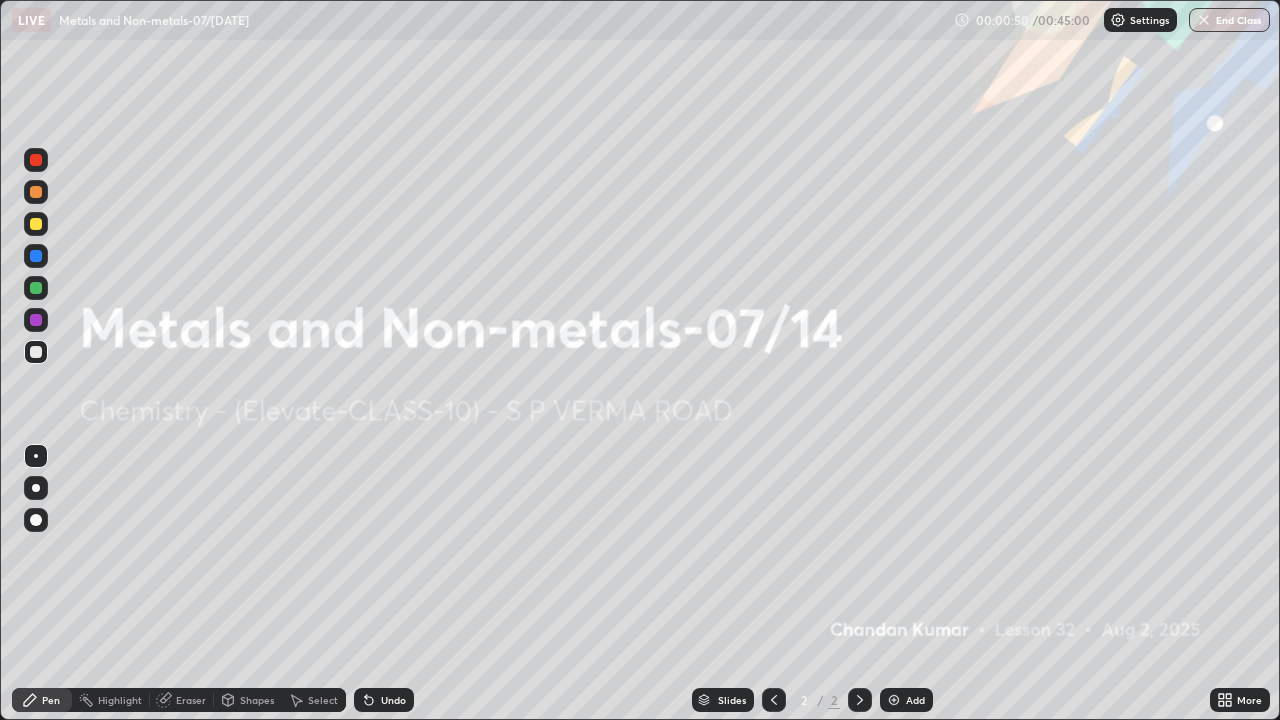 click on "Add" at bounding box center (915, 700) 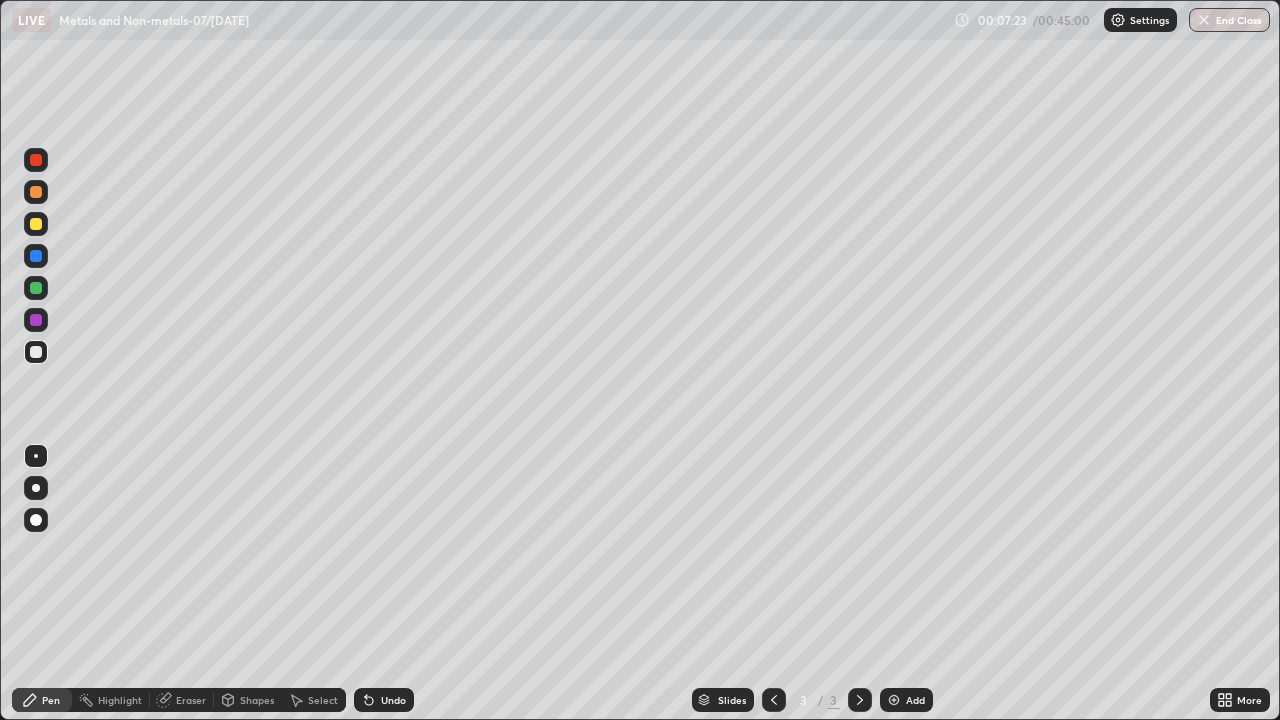 click on "Add" at bounding box center (915, 700) 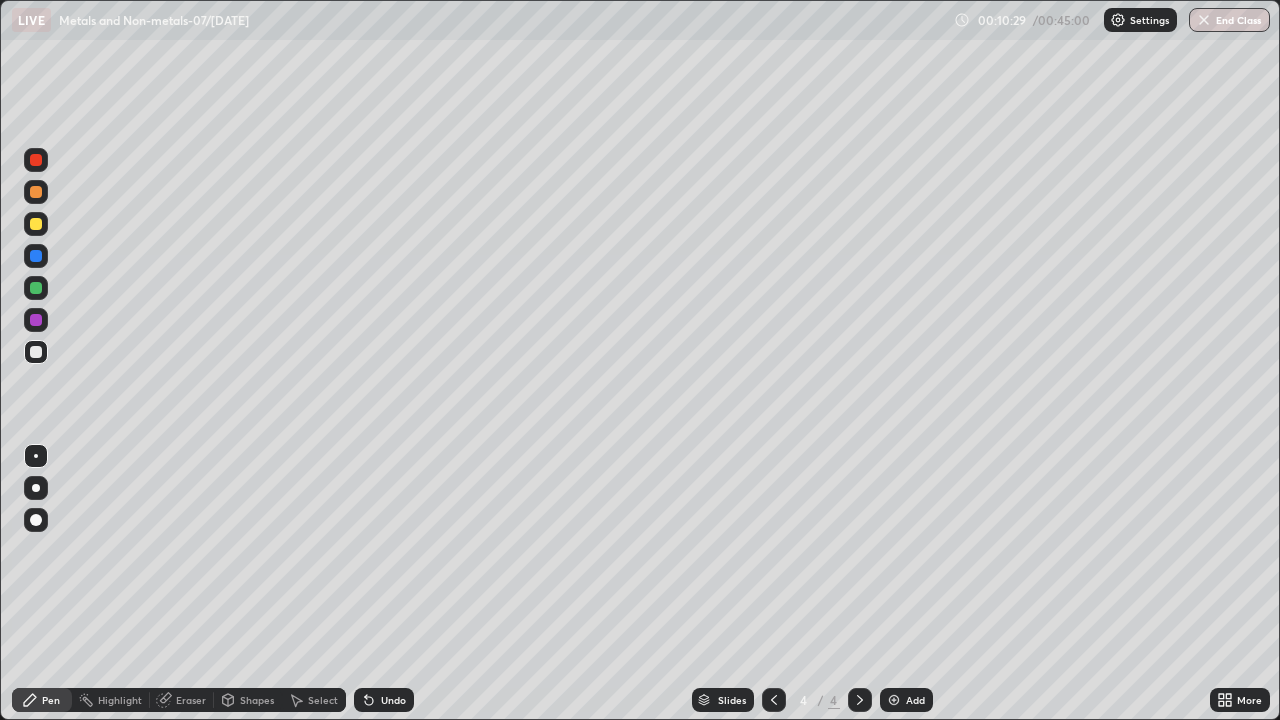 click on "Eraser" at bounding box center [191, 700] 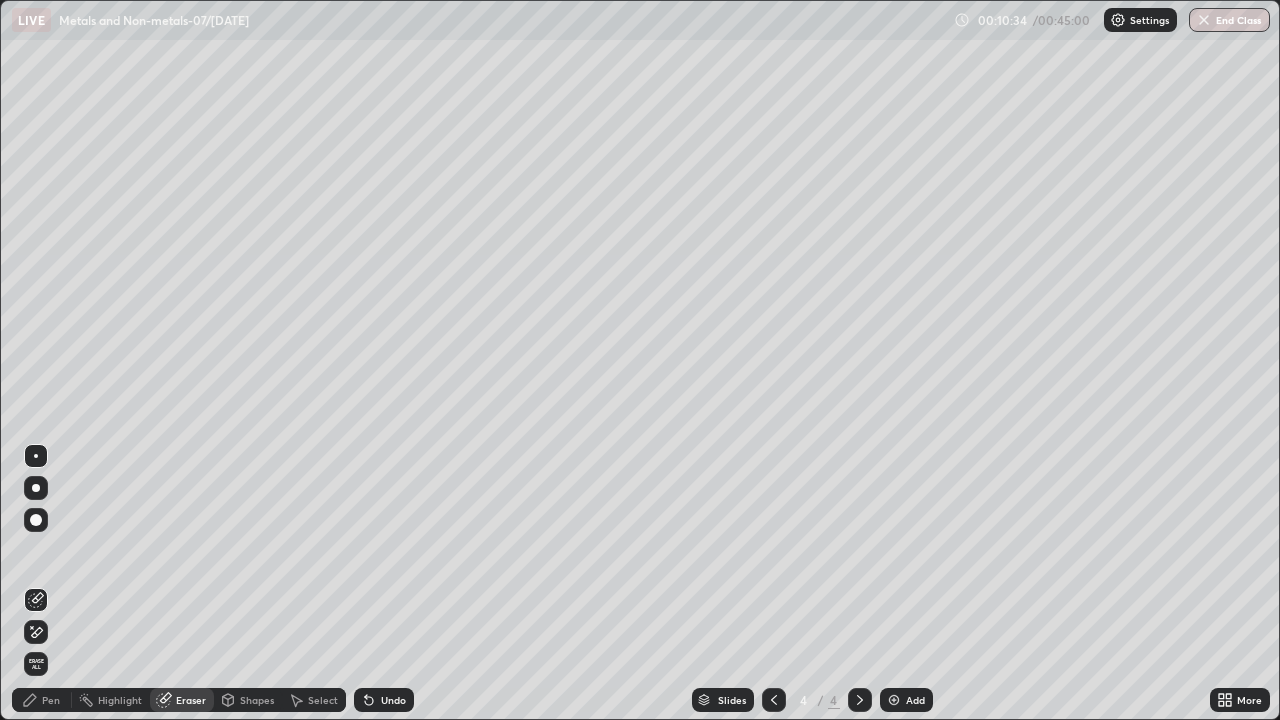 click on "Pen" at bounding box center [42, 700] 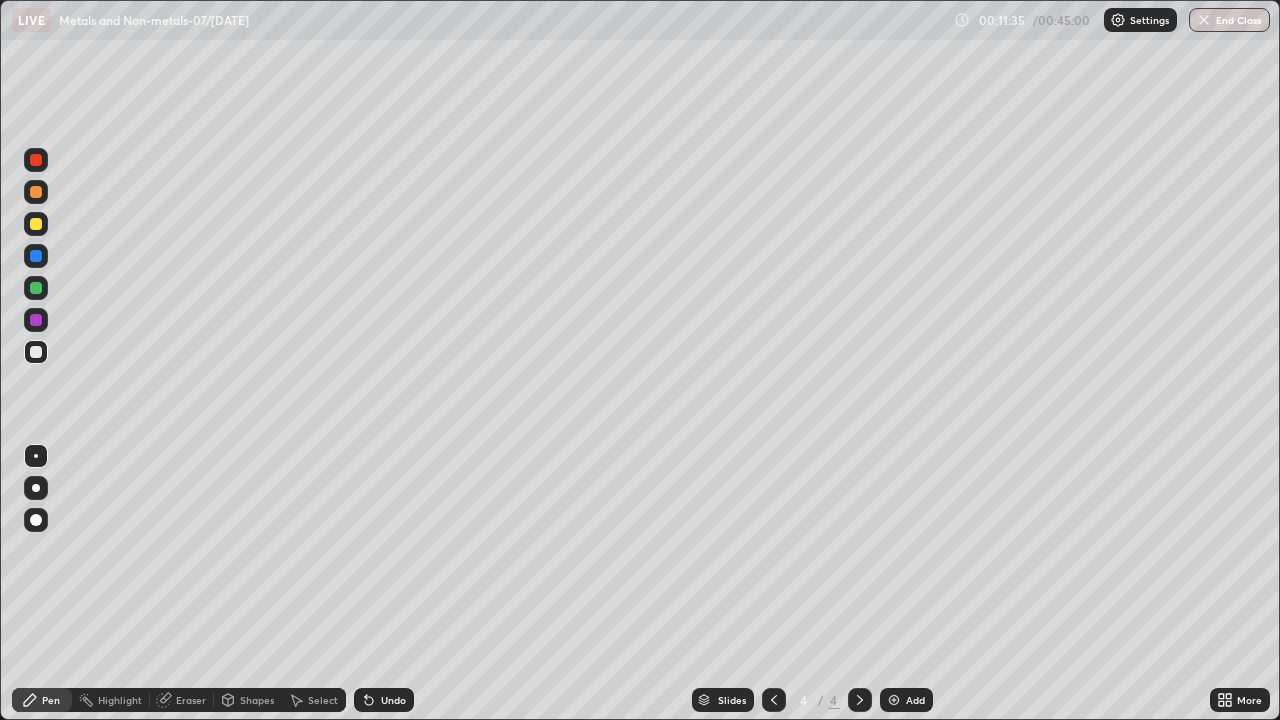 click on "Add" at bounding box center (915, 700) 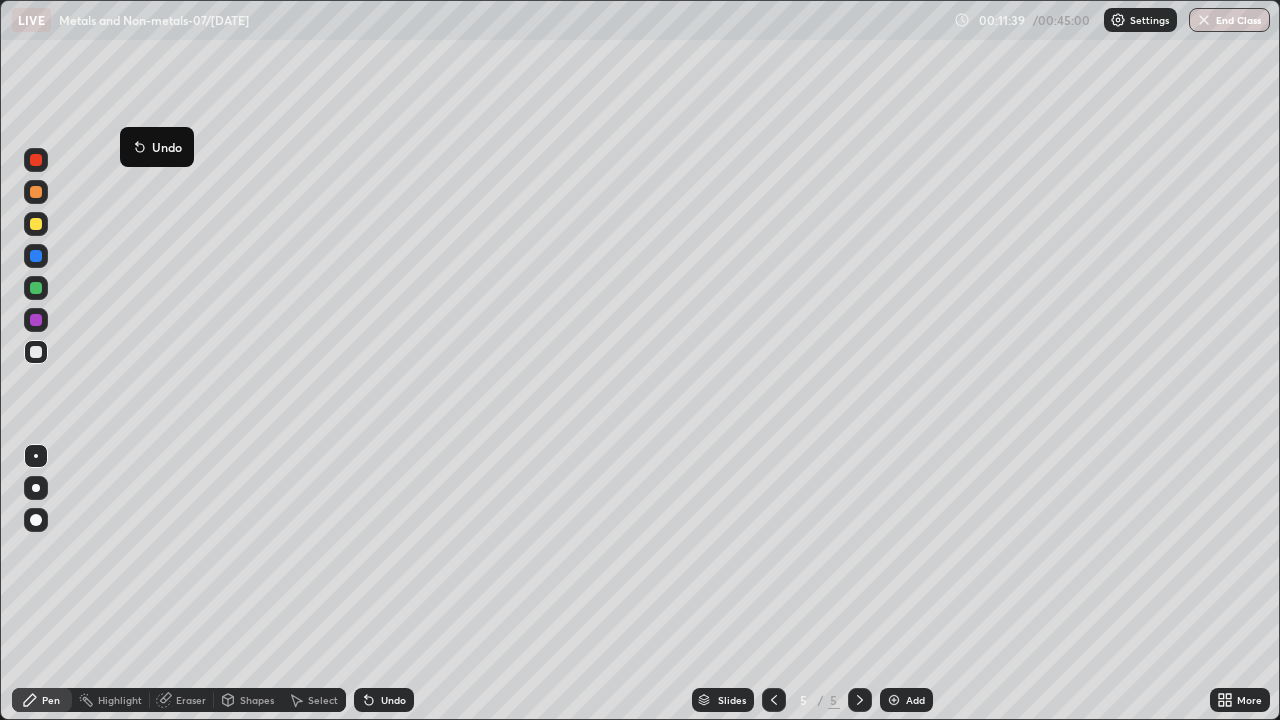 click on "Pen" at bounding box center (51, 700) 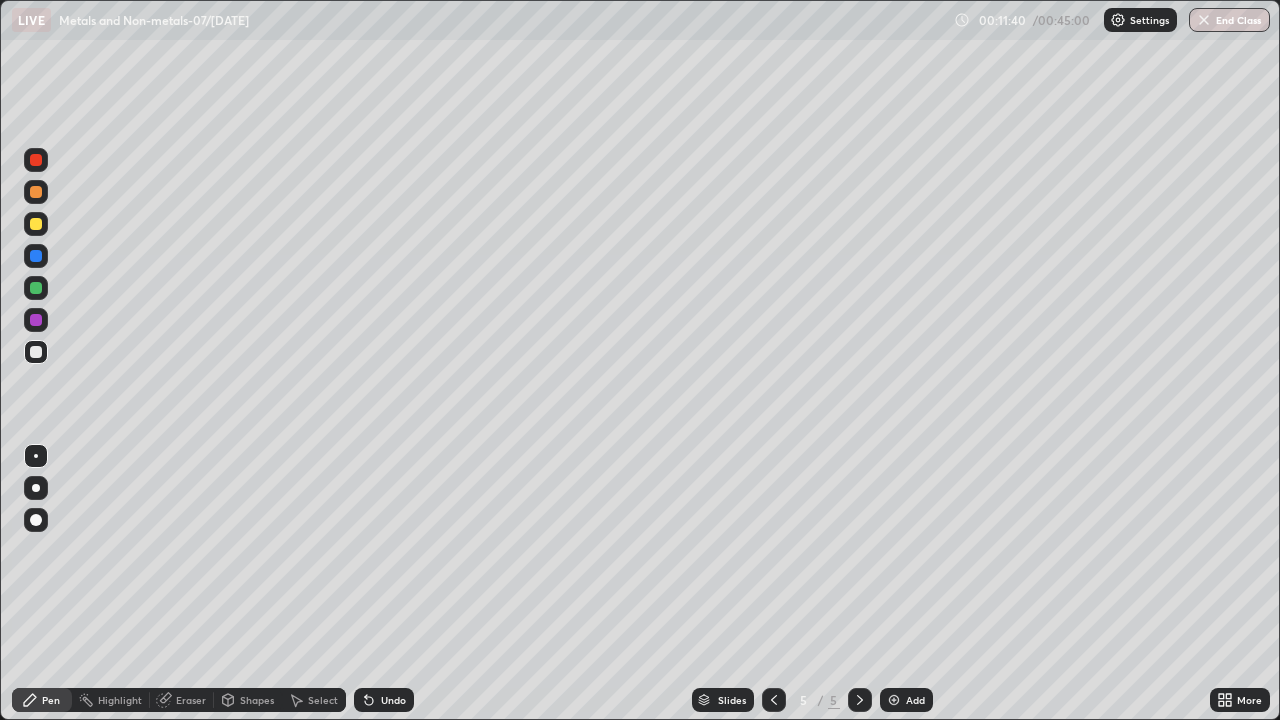 click at bounding box center [36, 160] 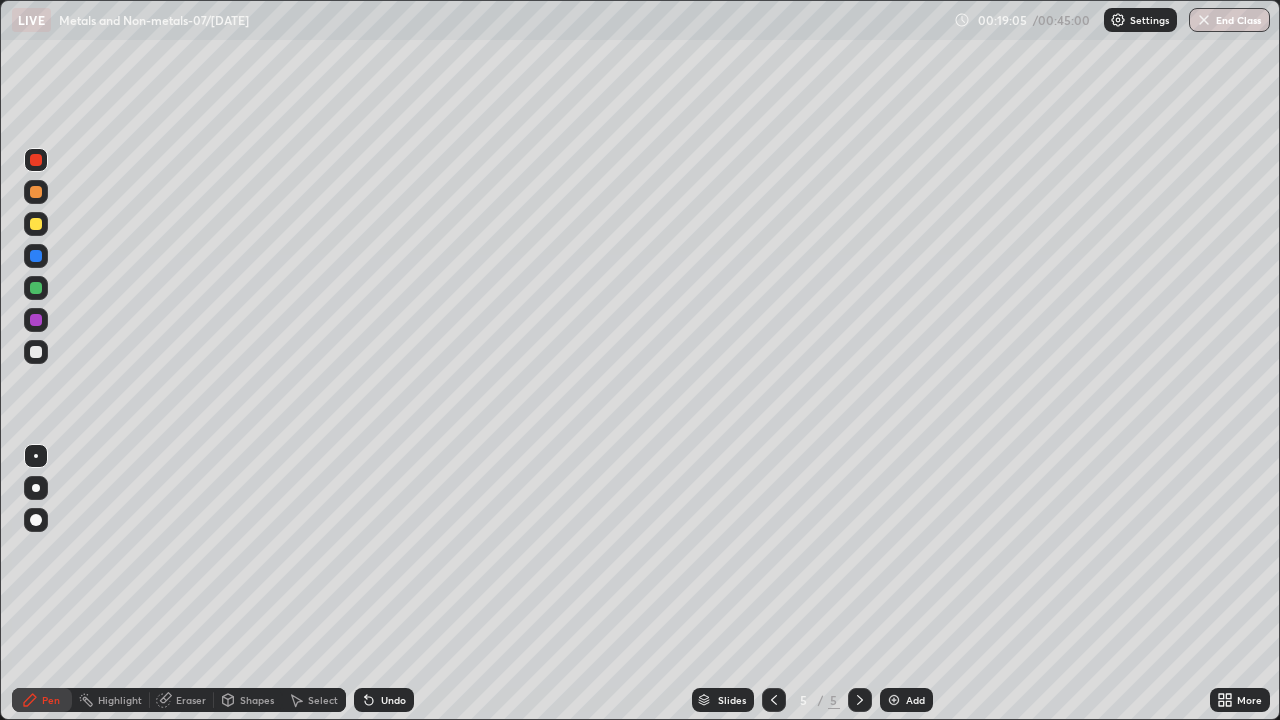 click on "Add" at bounding box center [906, 700] 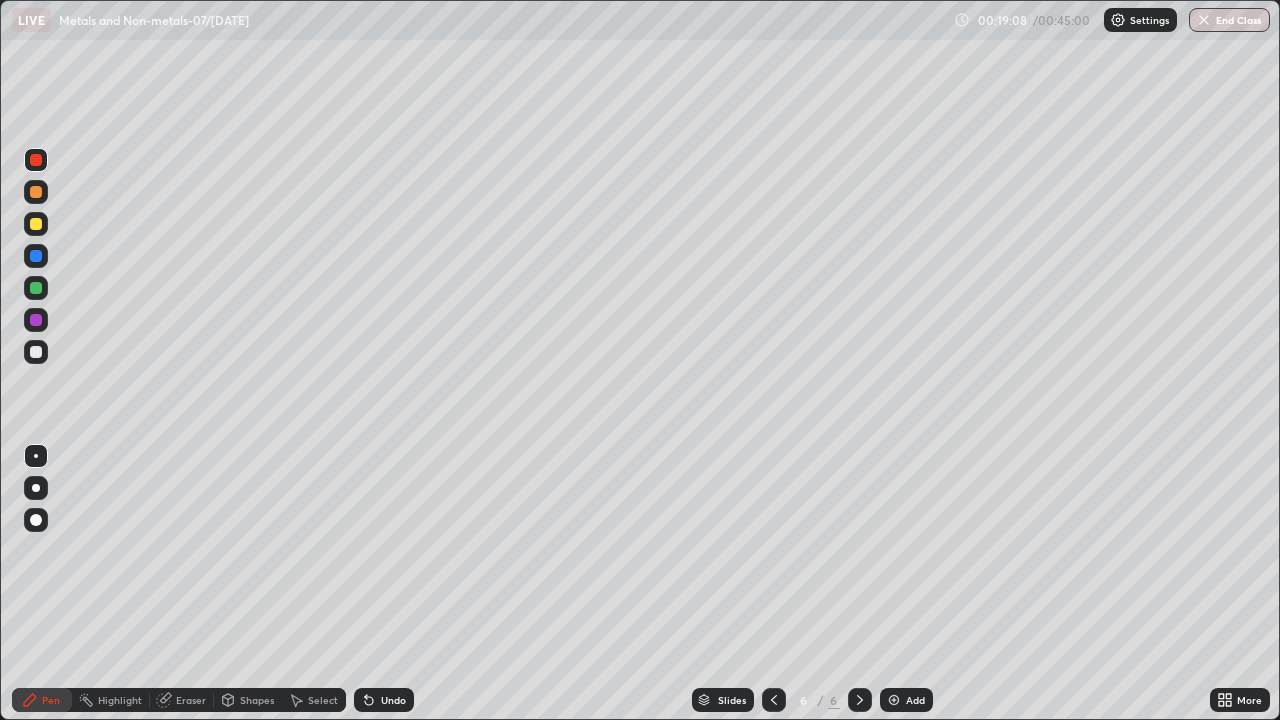 click 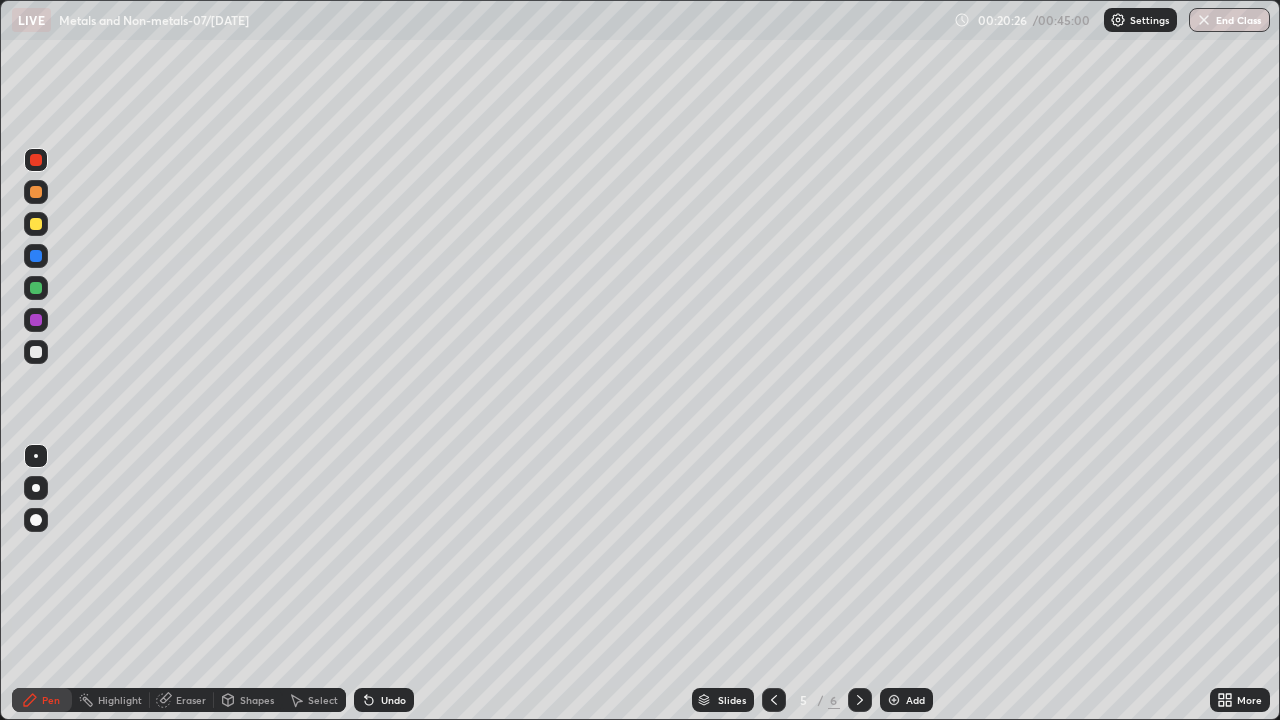 click on "Add" at bounding box center (906, 700) 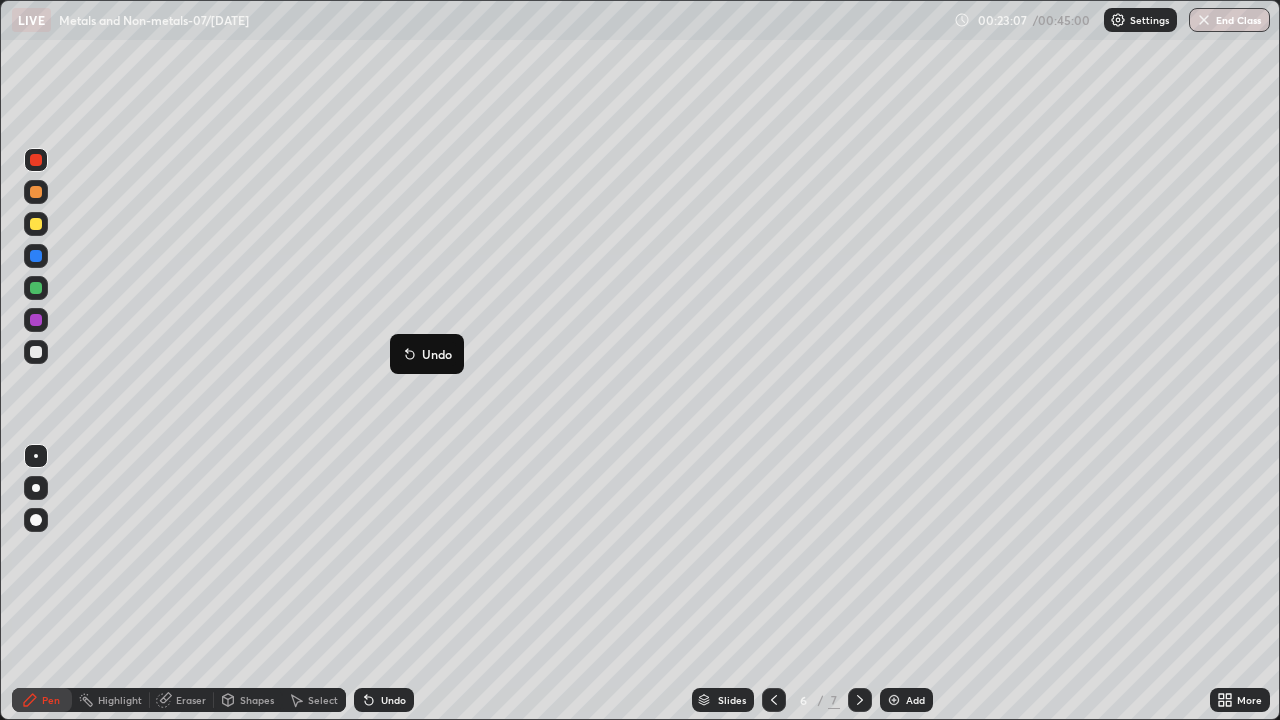 click on "Undo" at bounding box center (427, 354) 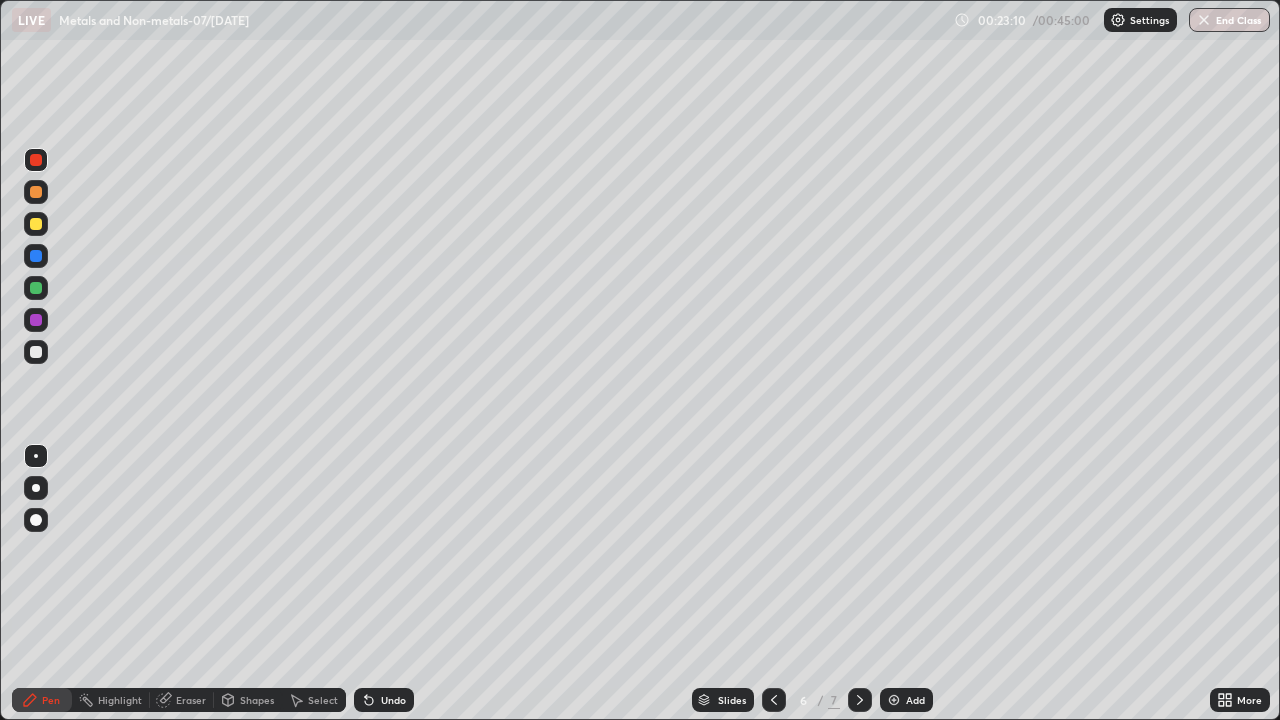 click on "Eraser" at bounding box center [182, 700] 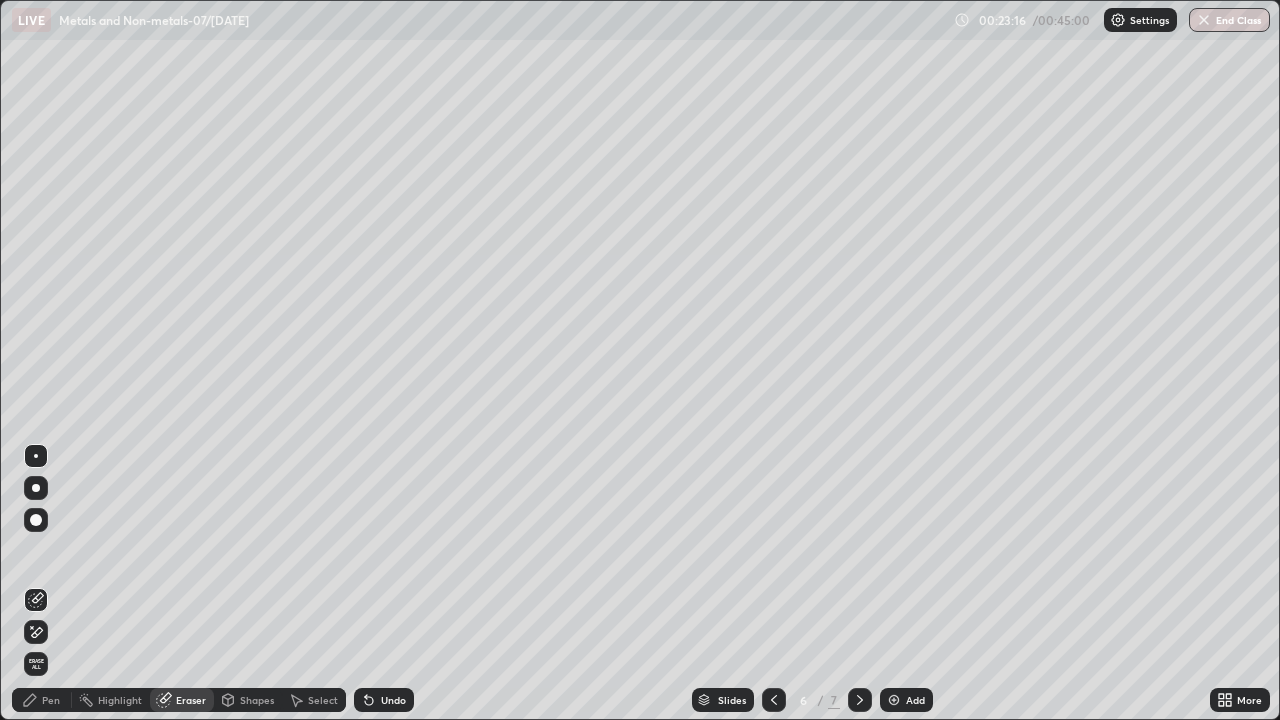 click on "Pen" at bounding box center [51, 700] 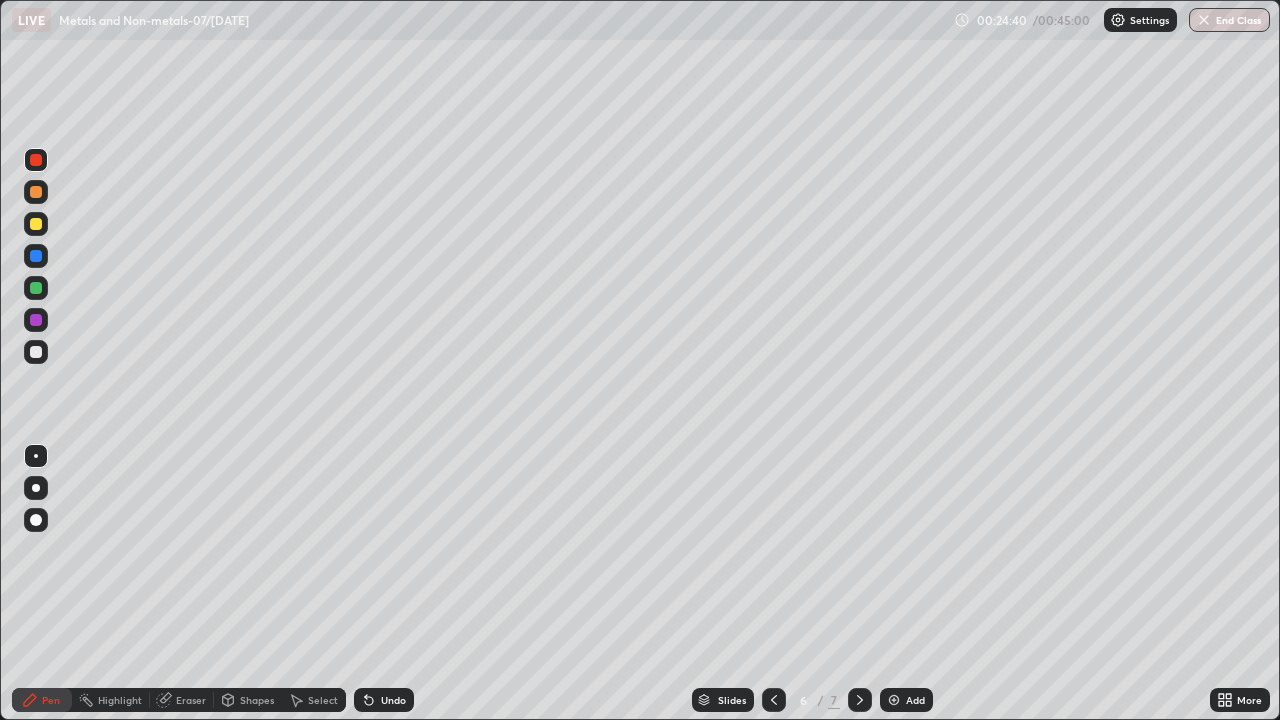 click on "Eraser" at bounding box center (191, 700) 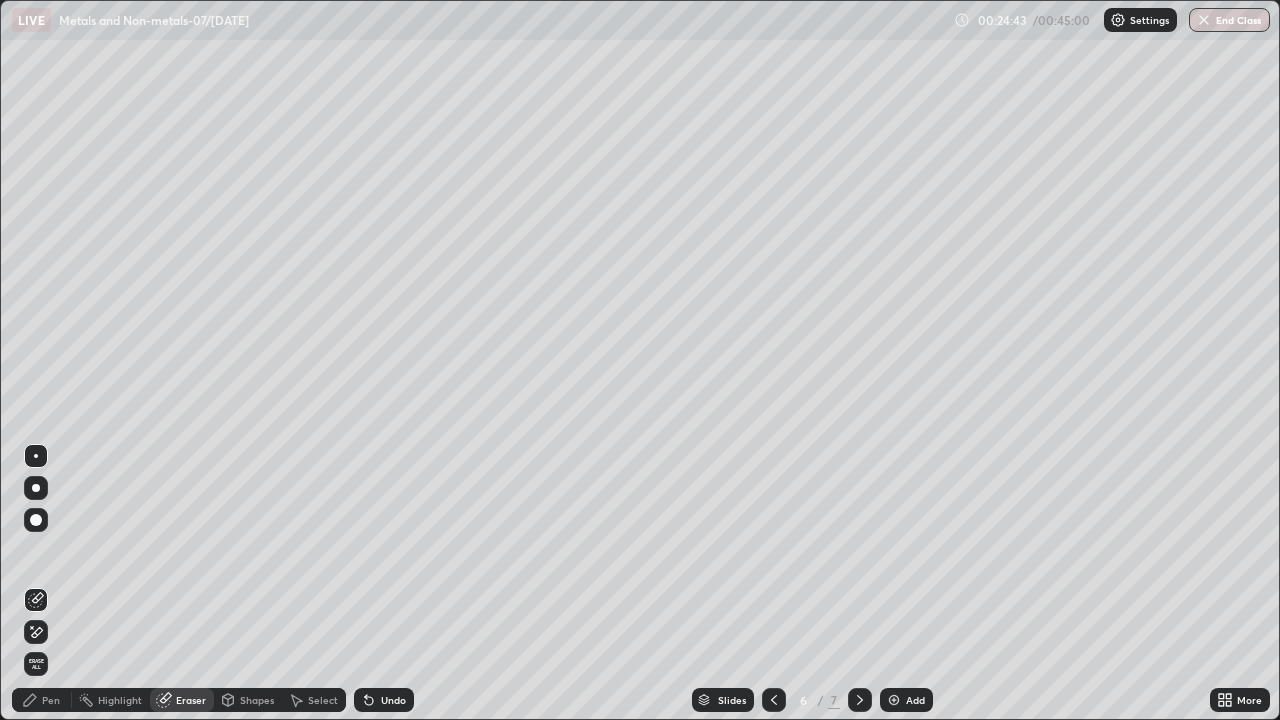 click on "Pen" at bounding box center [51, 700] 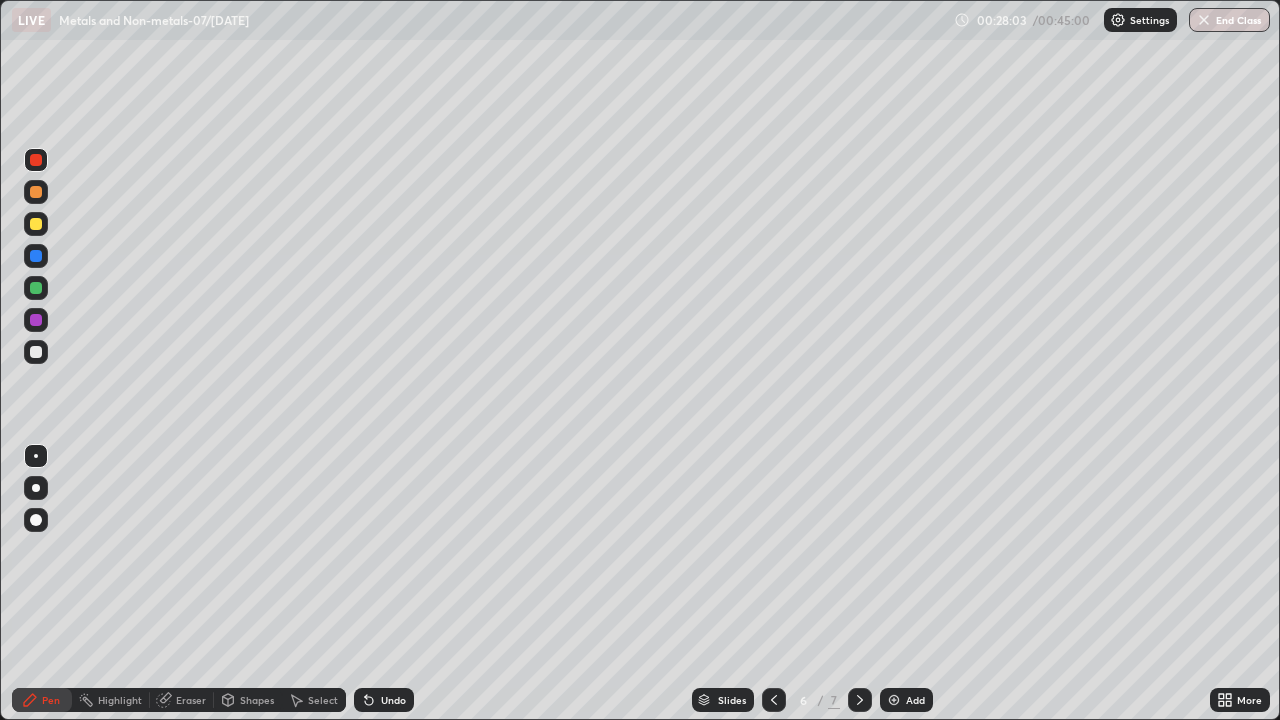 click at bounding box center (36, 288) 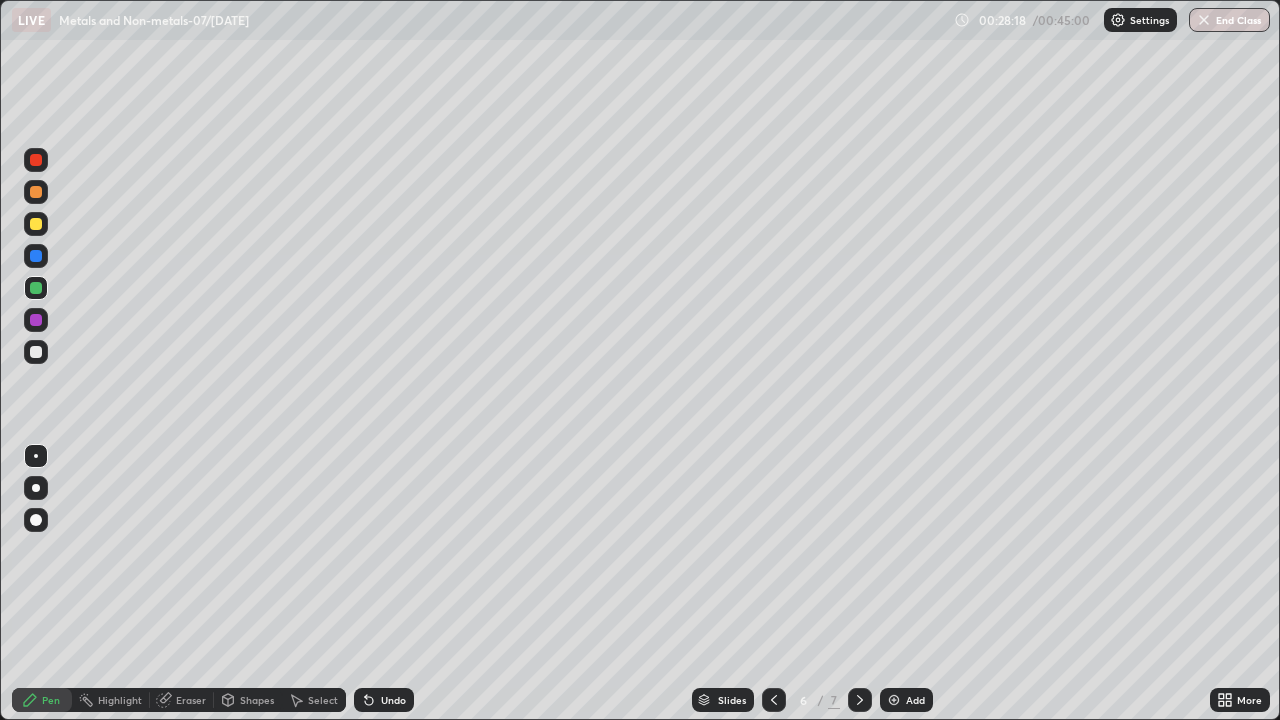click 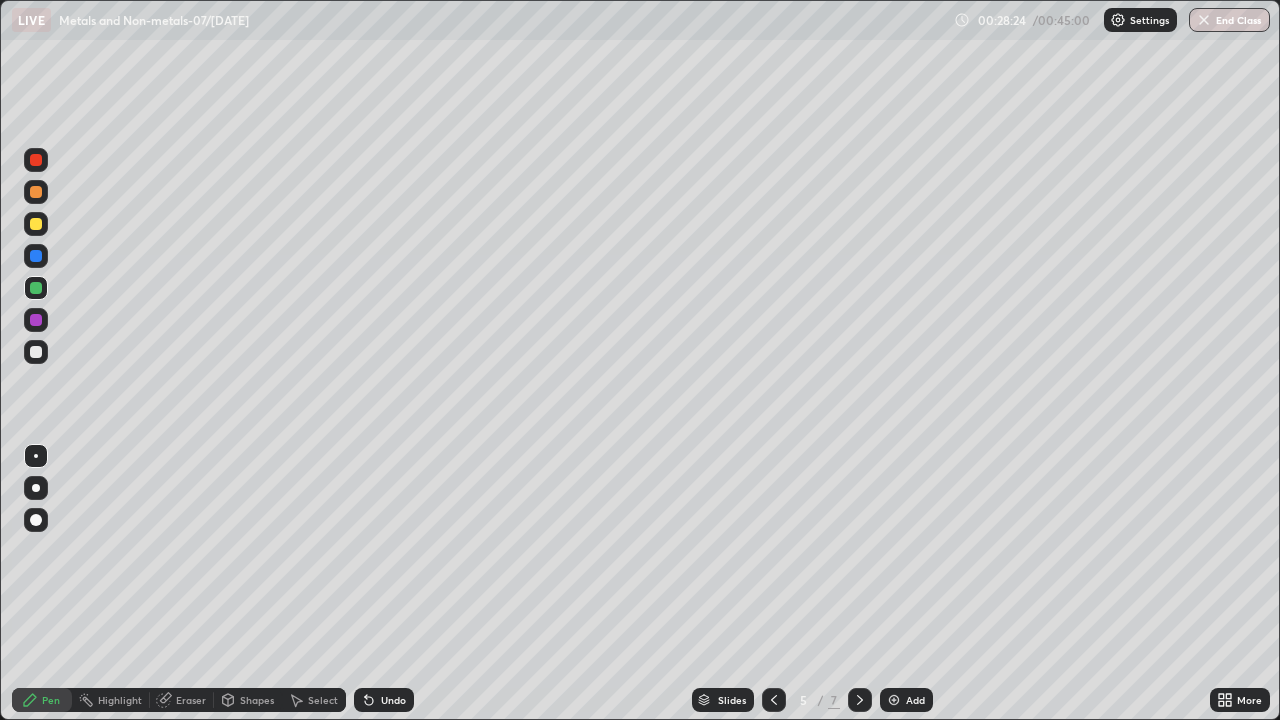 click 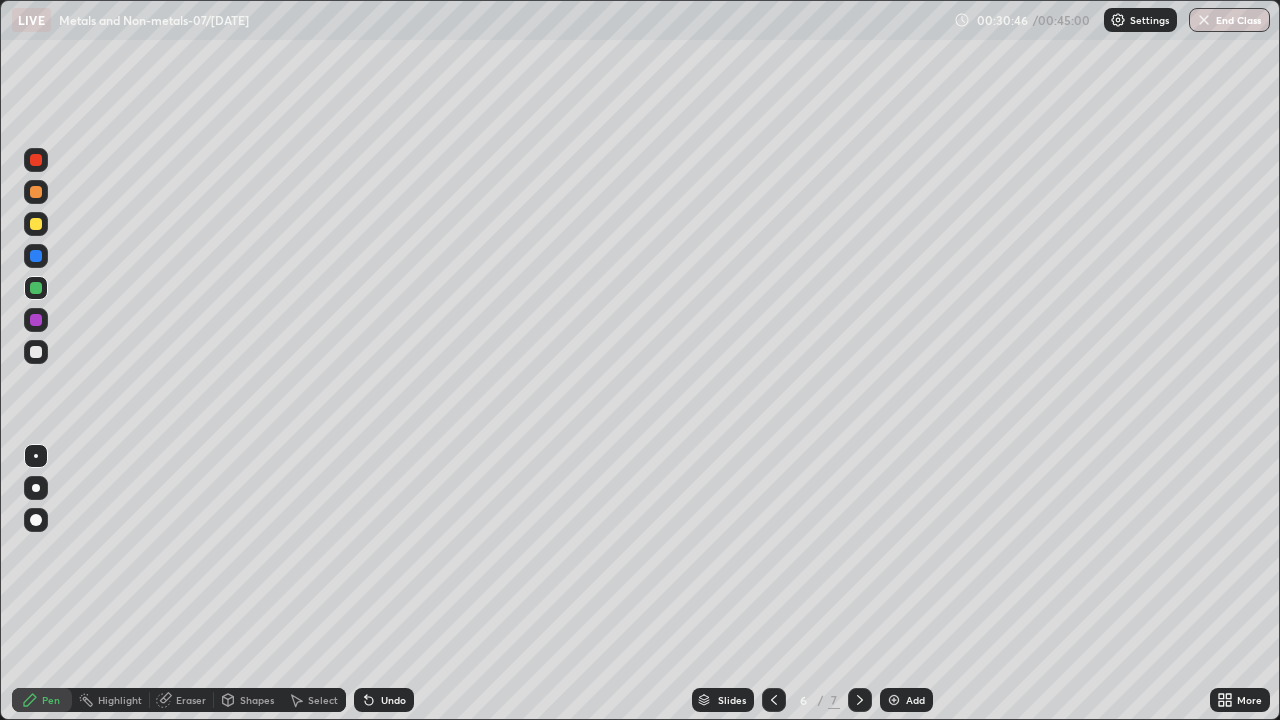 click on "Add" at bounding box center (906, 700) 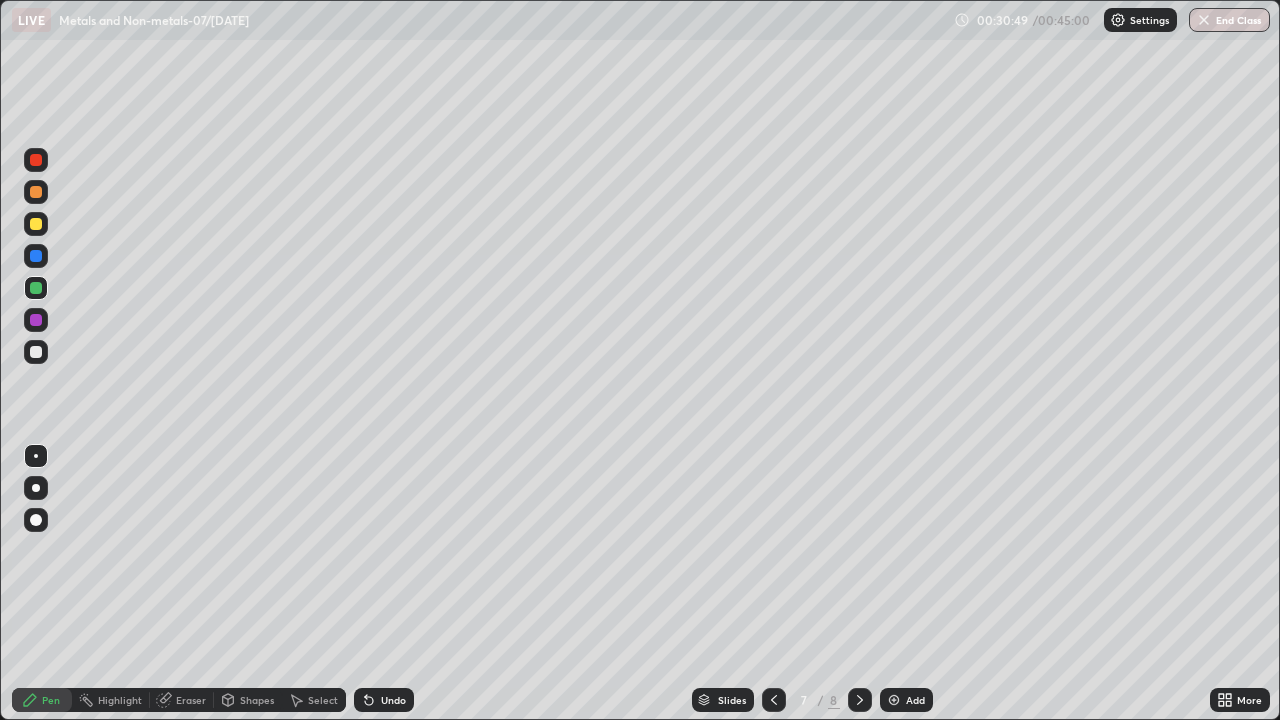 click 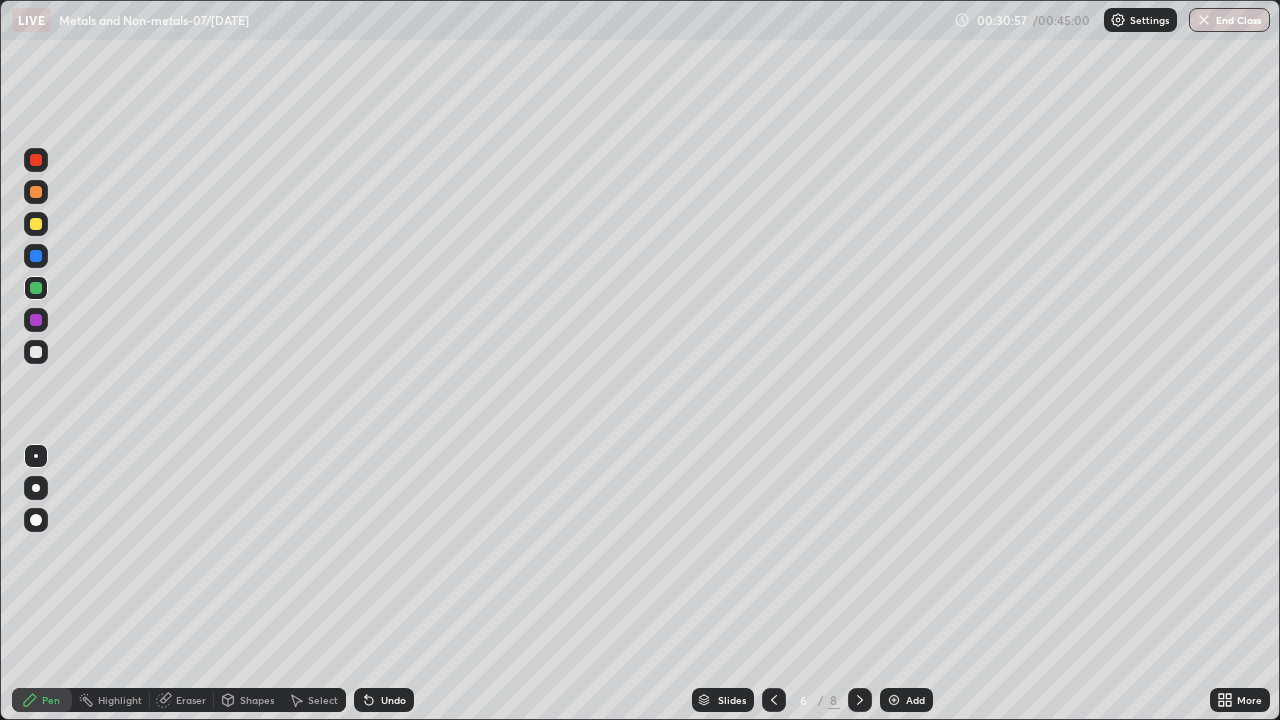 click on "Add" at bounding box center (915, 700) 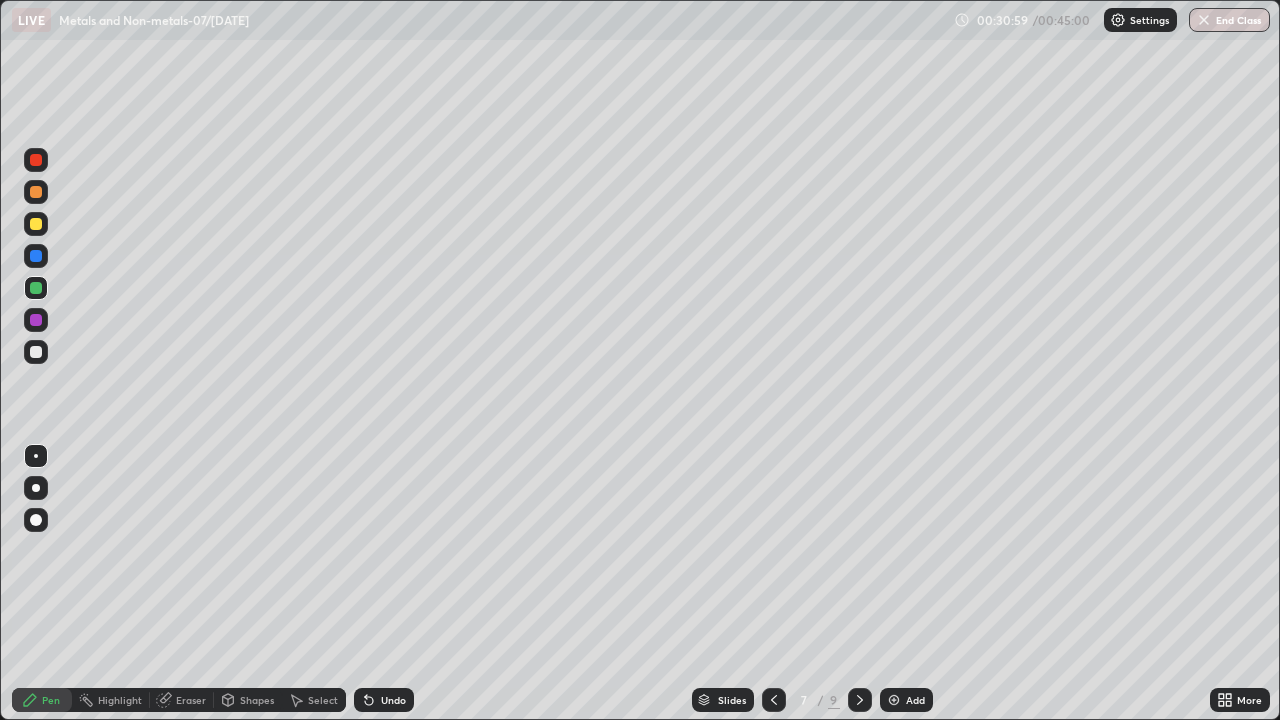 click at bounding box center [36, 288] 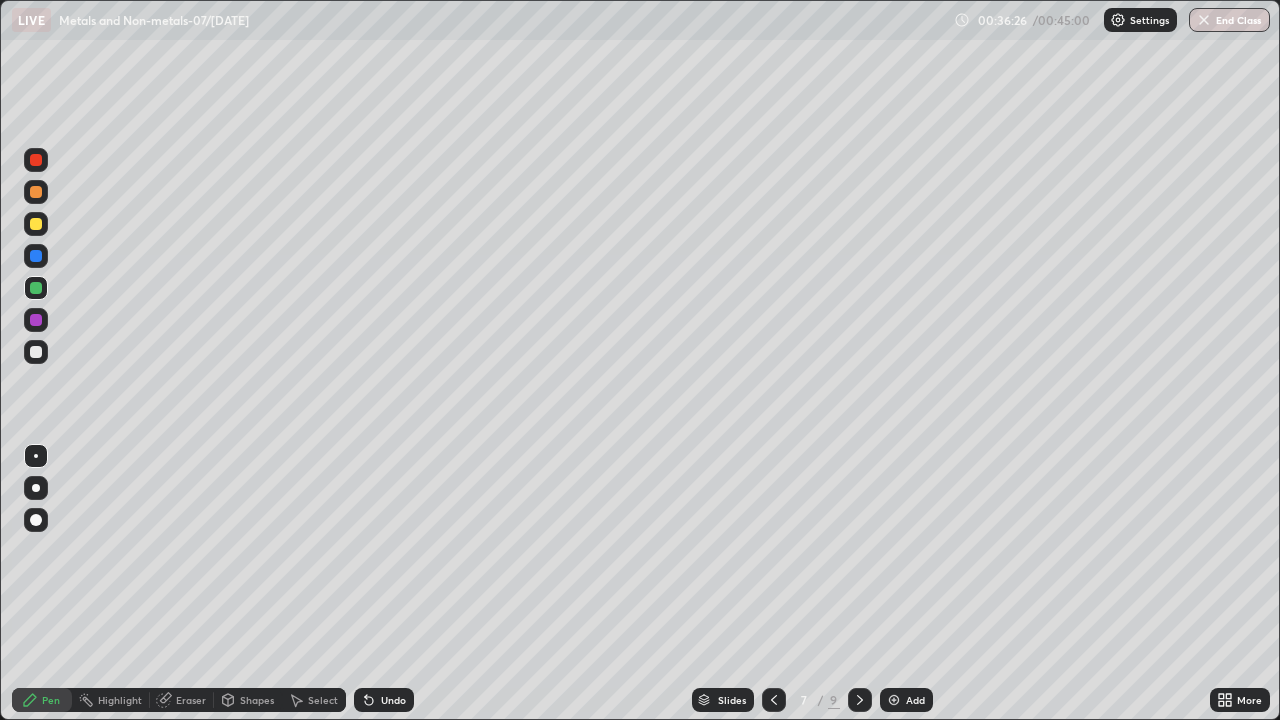 click on "Eraser" at bounding box center (191, 700) 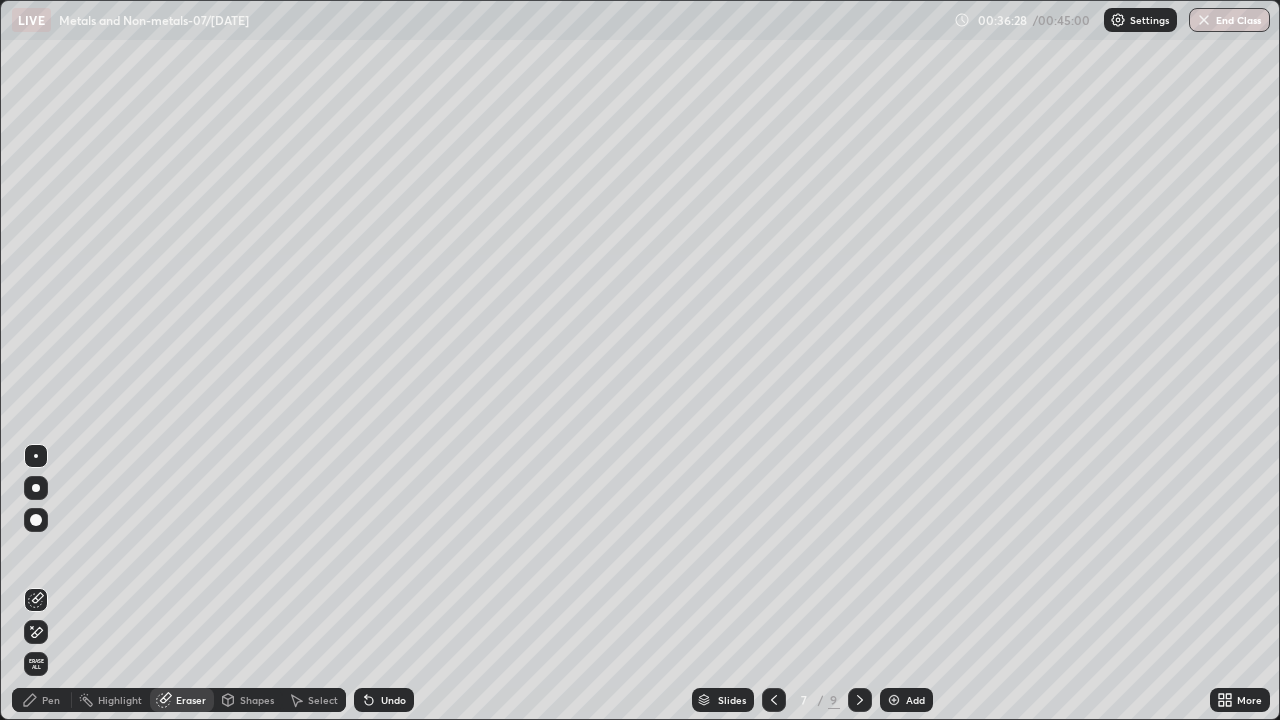 click on "Pen" at bounding box center [51, 700] 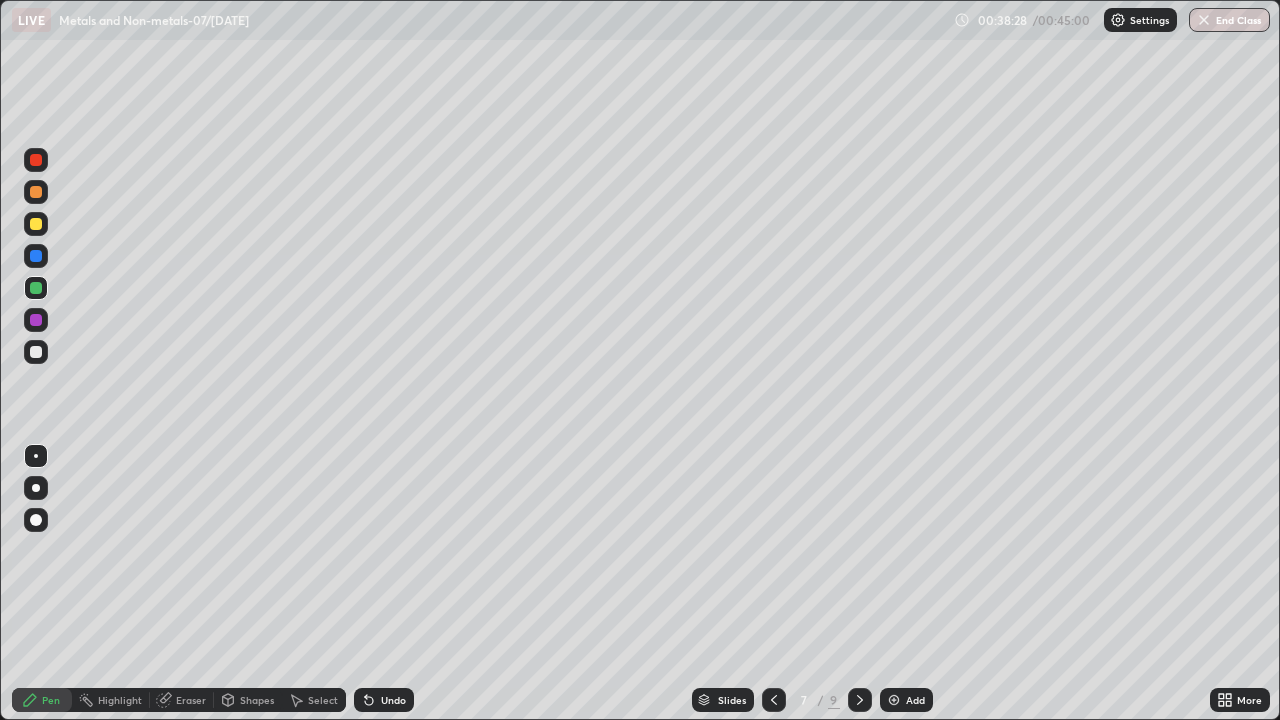 click on "Add" at bounding box center [906, 700] 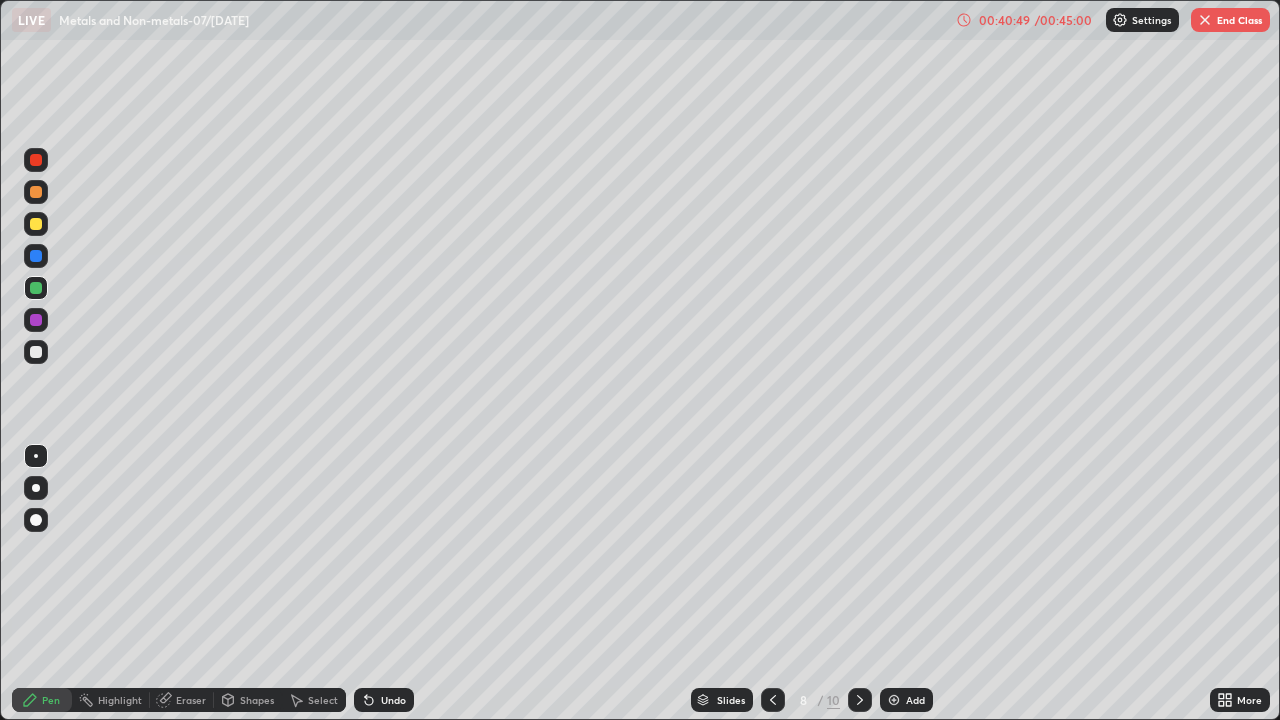 click at bounding box center [36, 352] 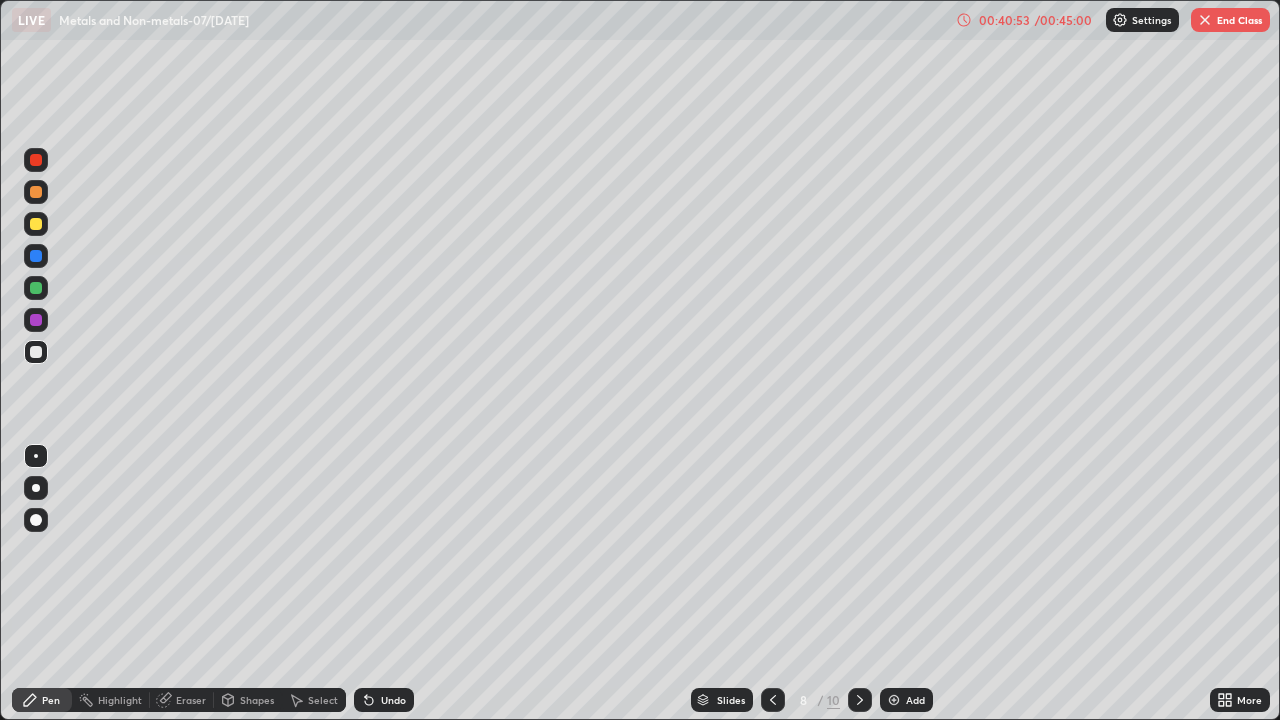 click on "Eraser" at bounding box center [191, 700] 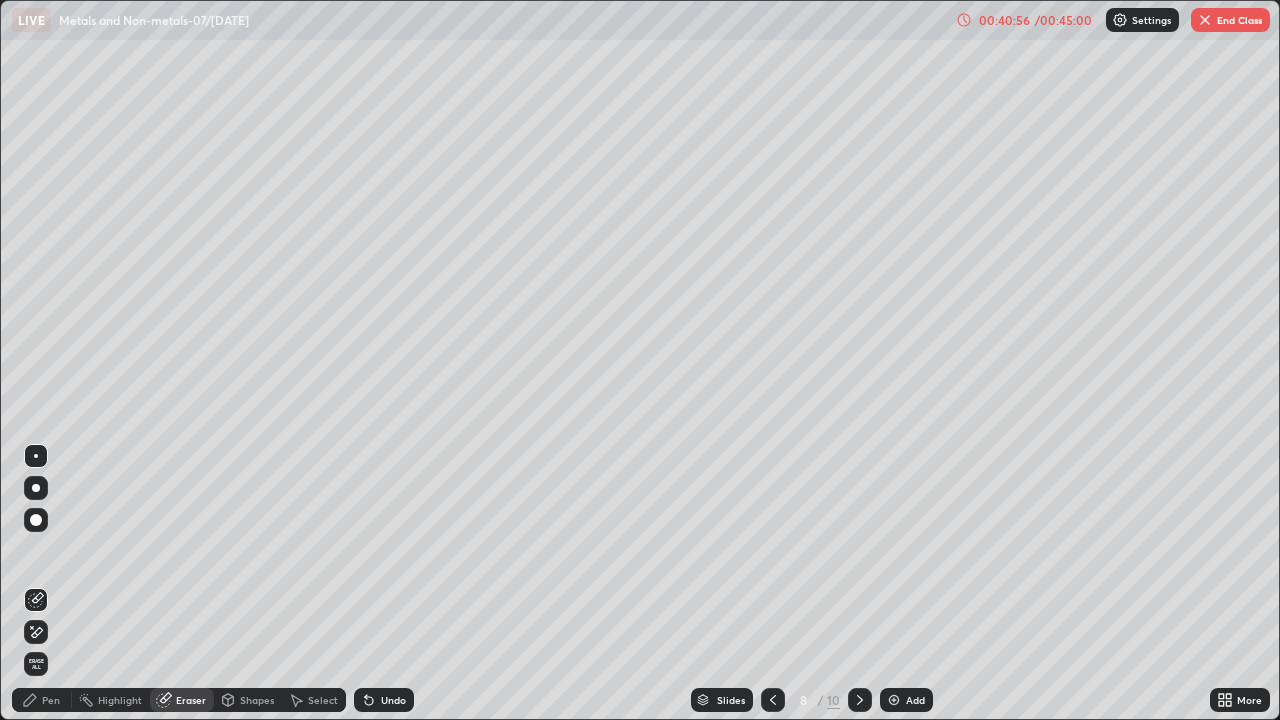 click on "Pen" at bounding box center (51, 700) 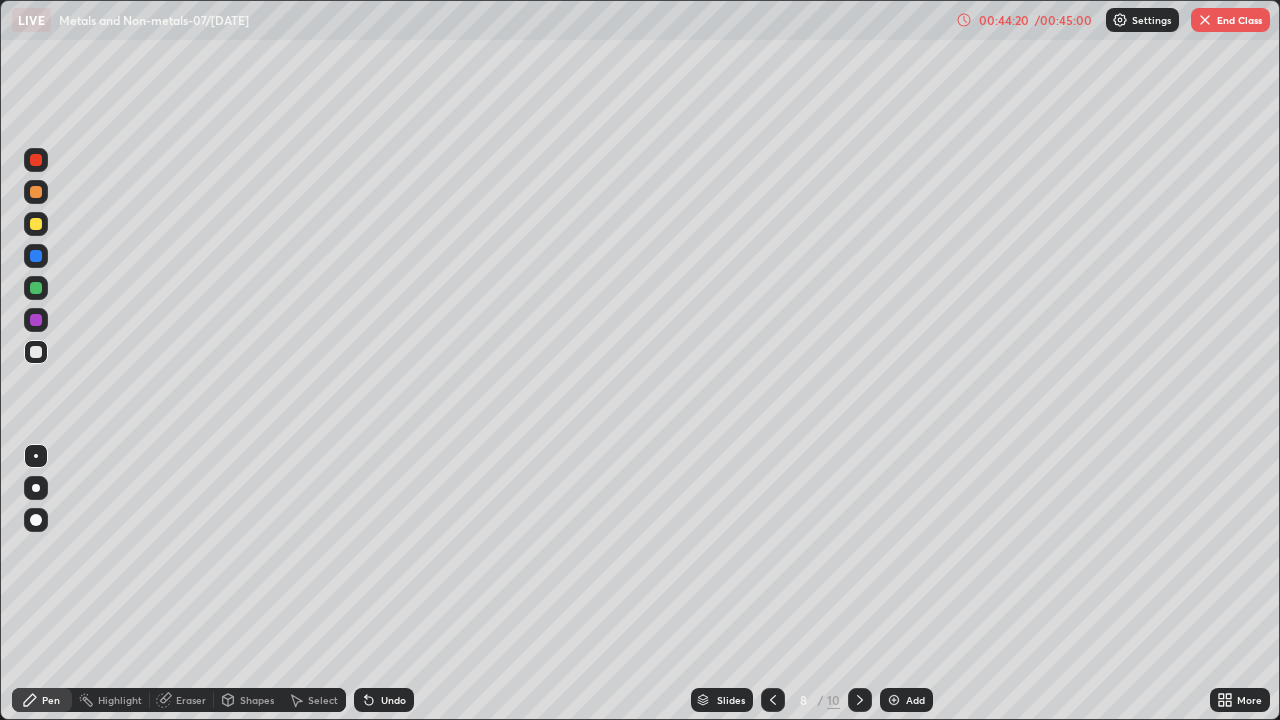 click on "End Class" at bounding box center (1230, 20) 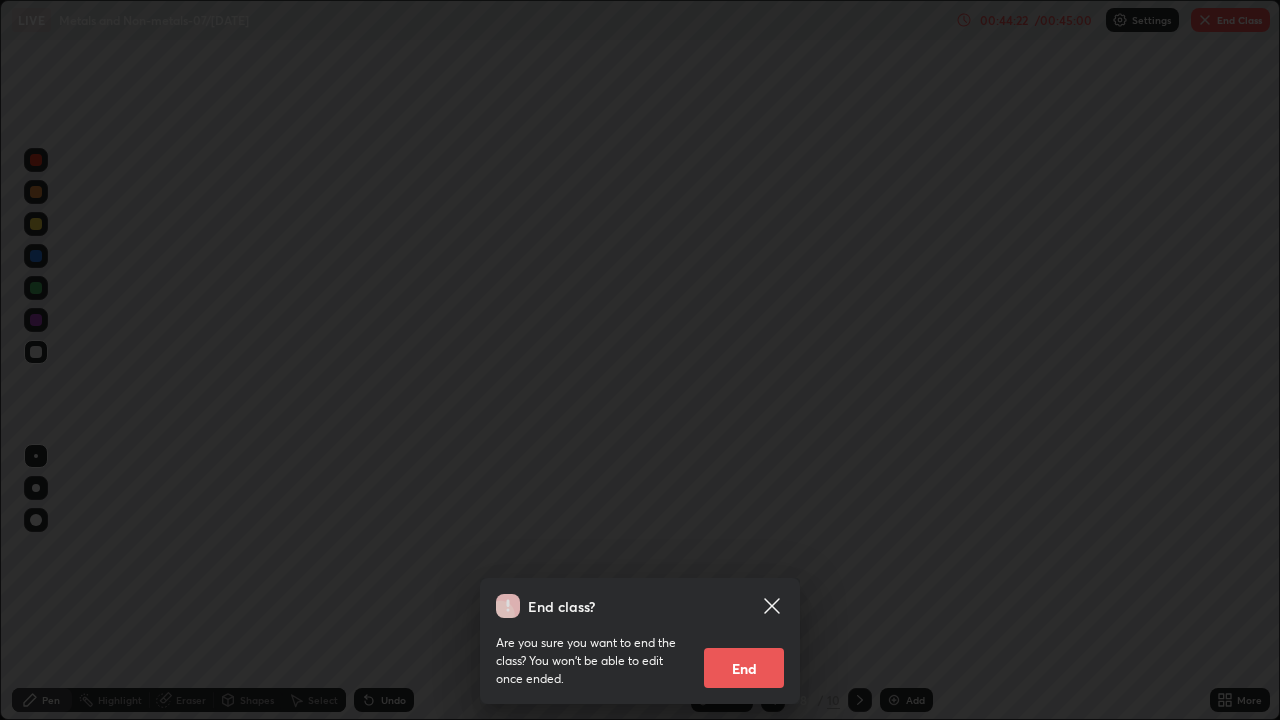 click on "End" at bounding box center [744, 668] 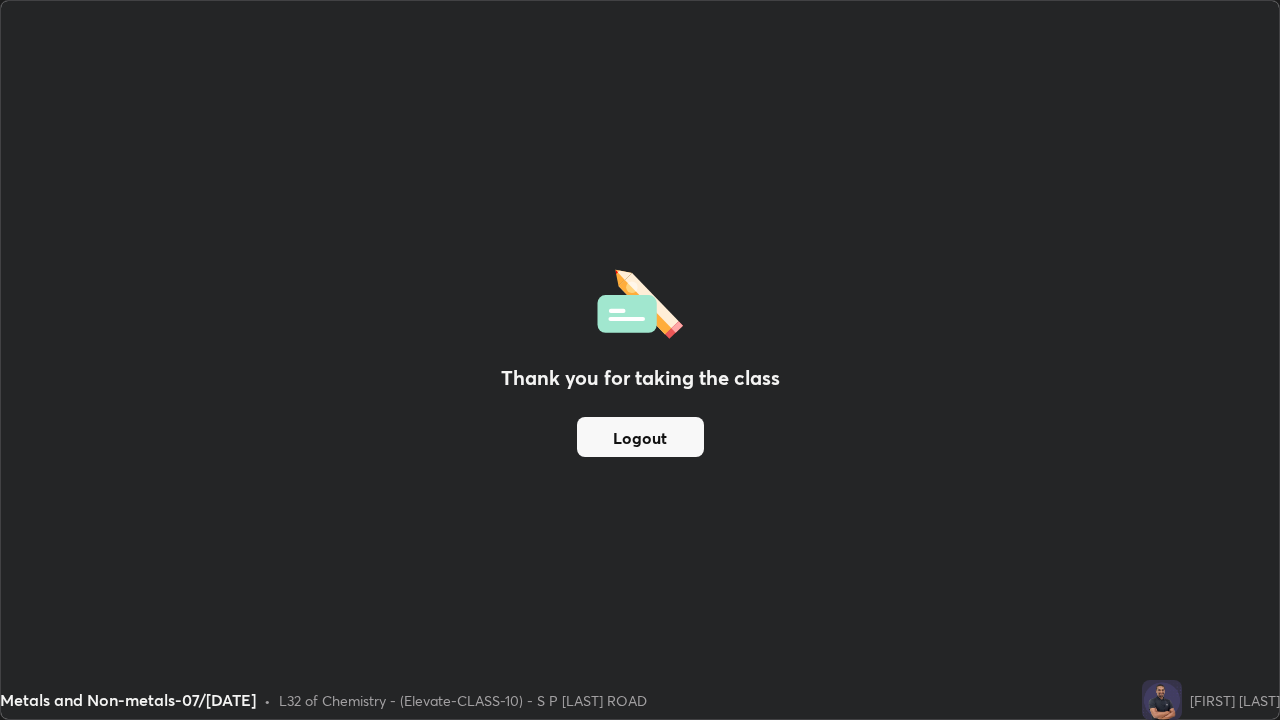 click on "Logout" at bounding box center [640, 437] 